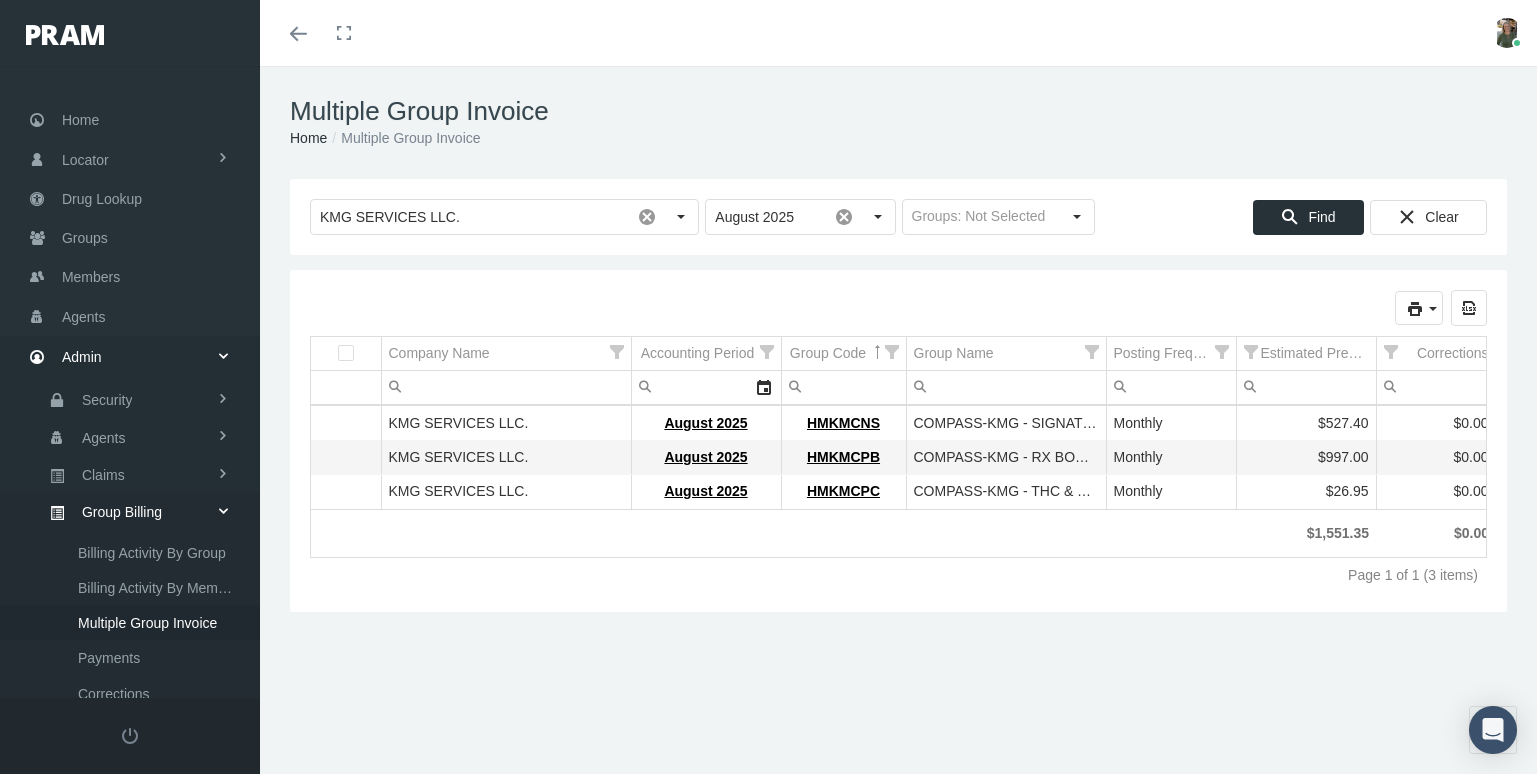 scroll, scrollTop: 0, scrollLeft: 0, axis: both 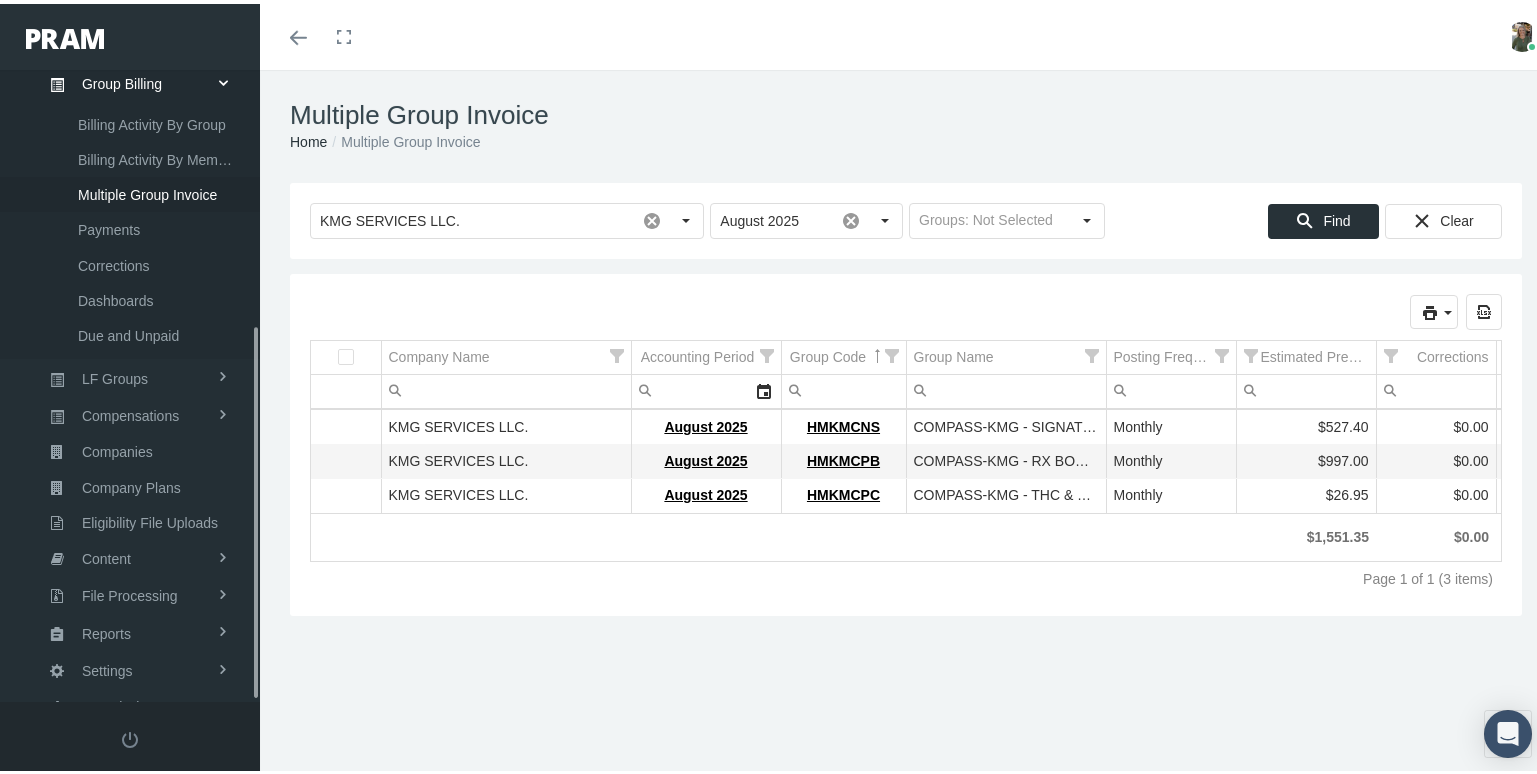click on "Multiple Group Invoice" at bounding box center (147, 191) 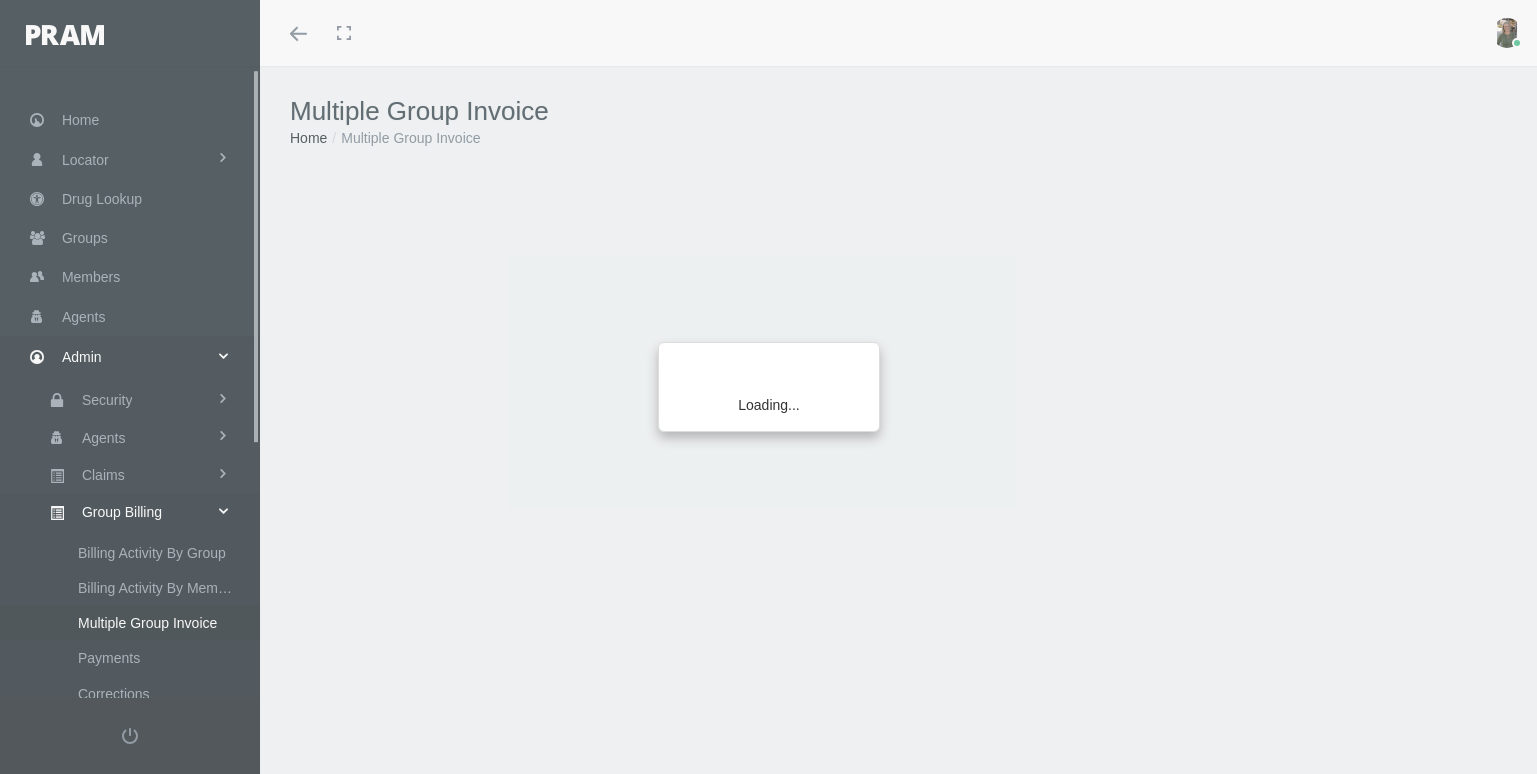 scroll, scrollTop: 0, scrollLeft: 0, axis: both 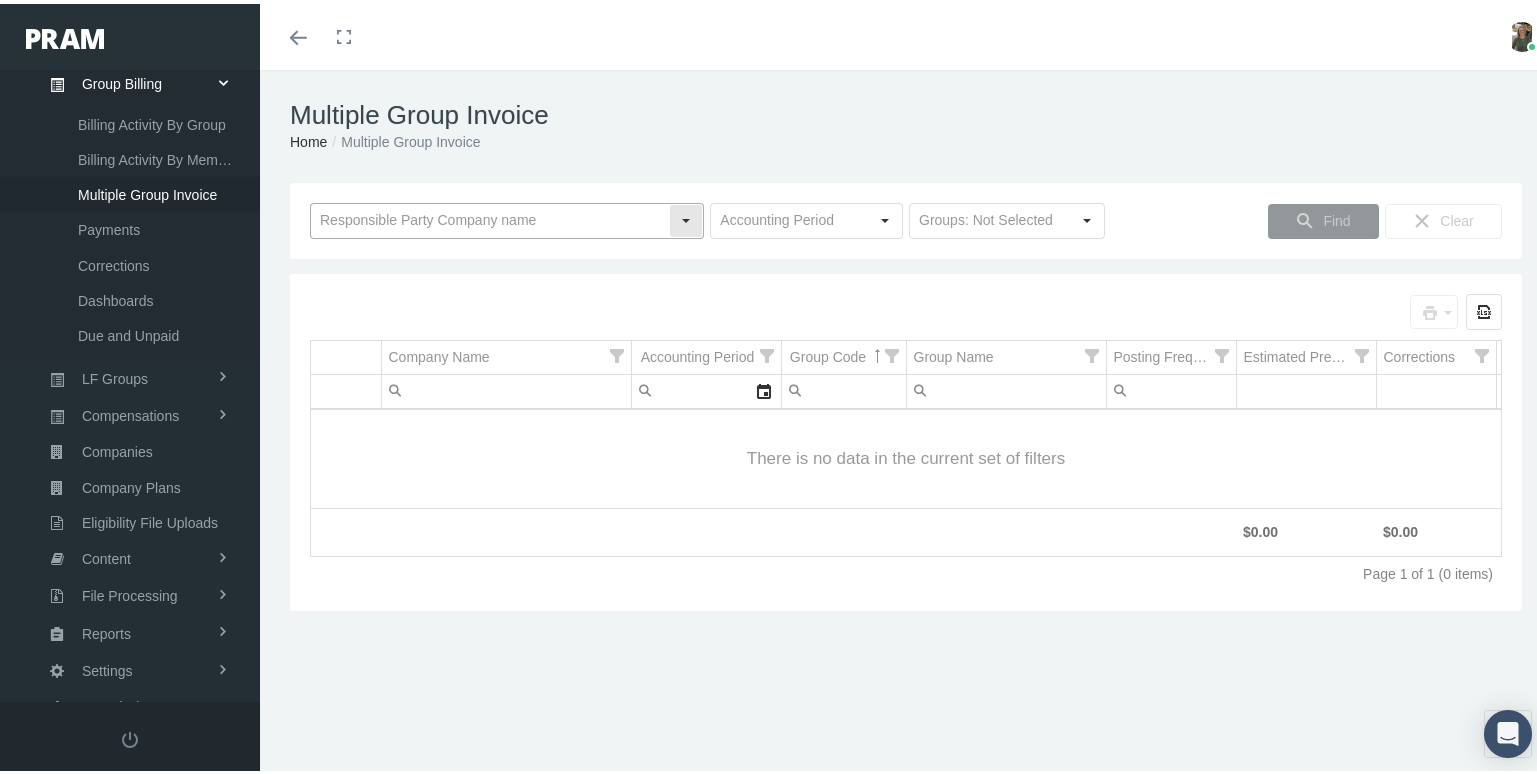 click 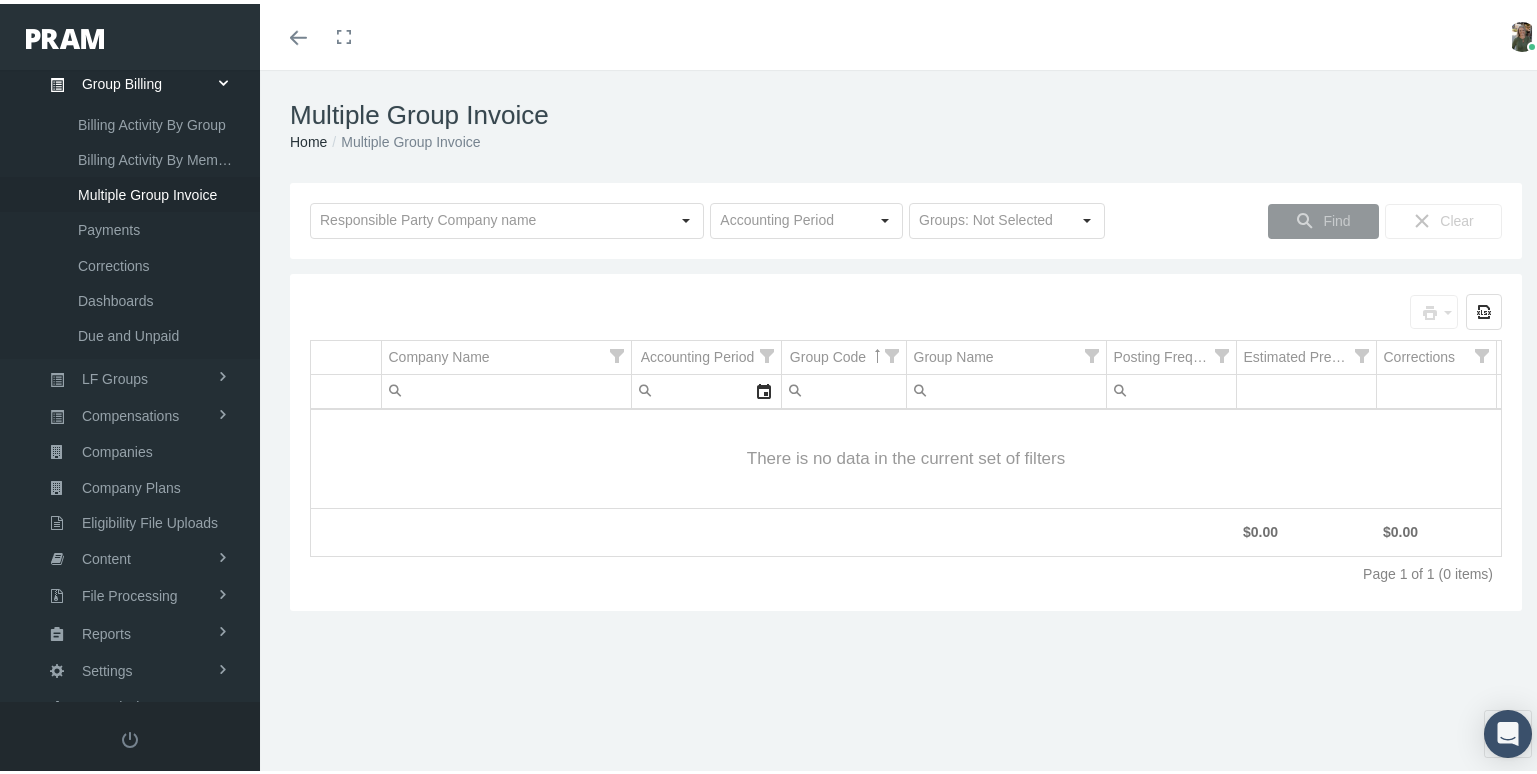click on "Multiple Group Invoice
Home
Multiple Group Invoice" at bounding box center [906, 122] 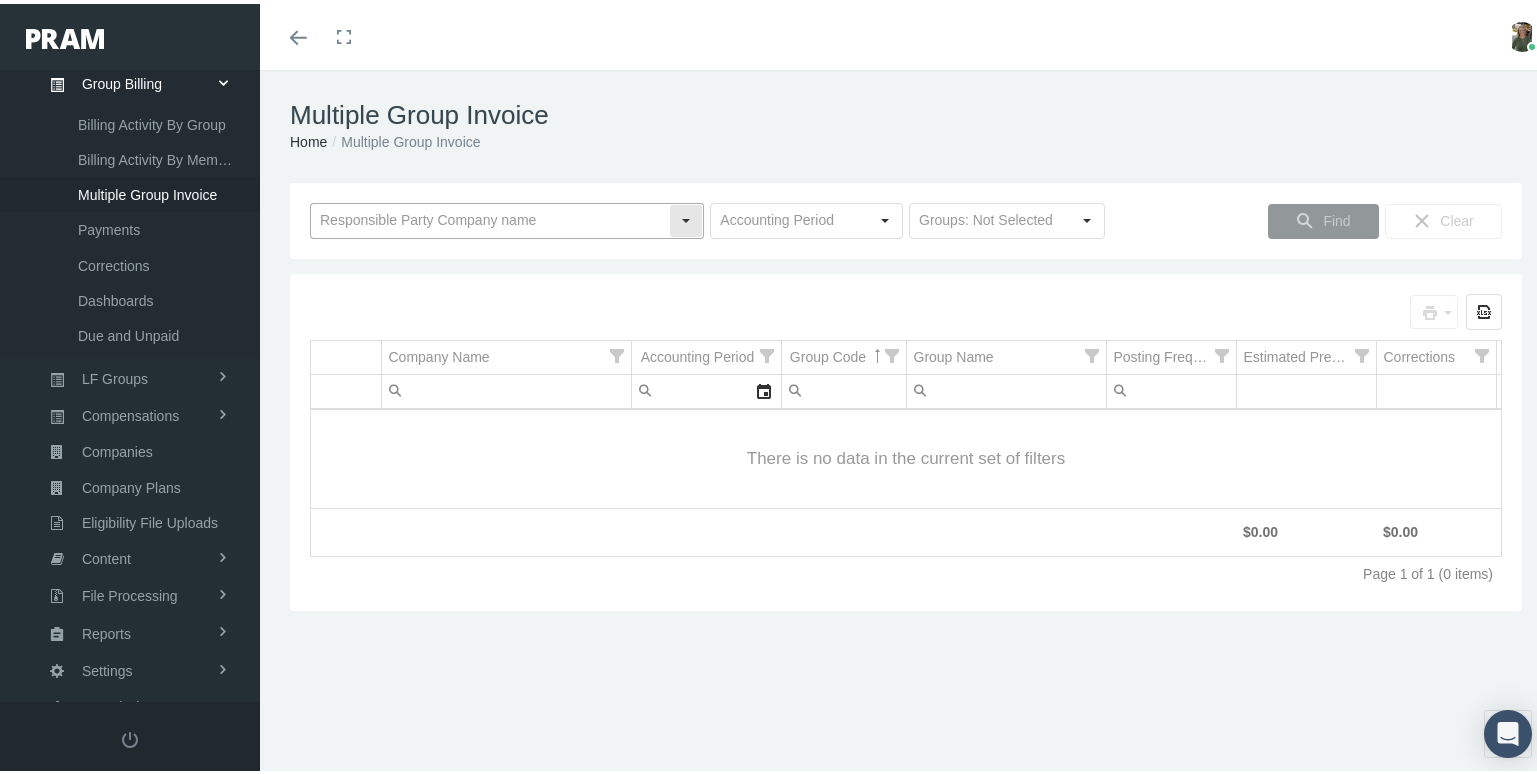 click at bounding box center (490, 217) 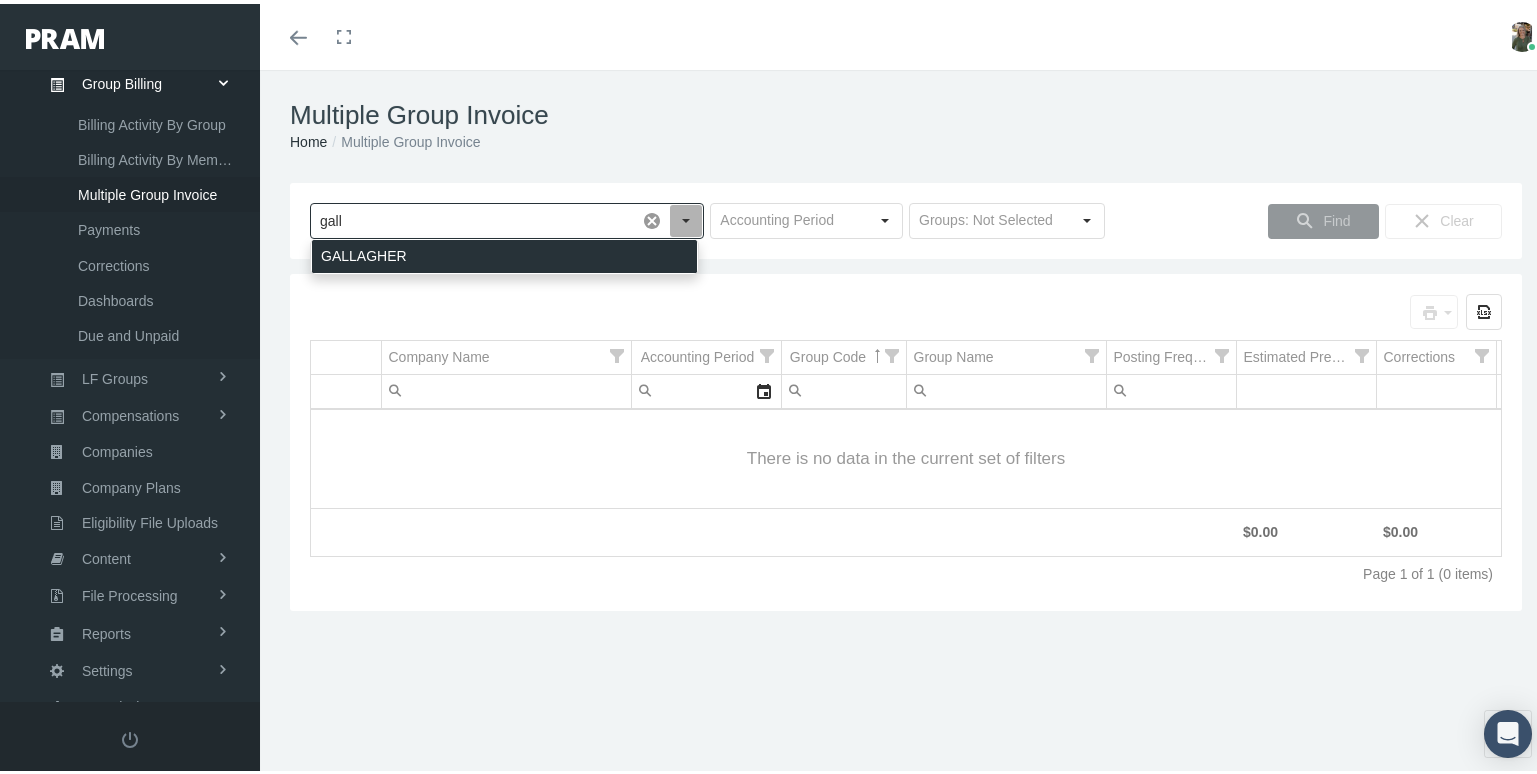 click on "GALLAGHER" at bounding box center (504, 252) 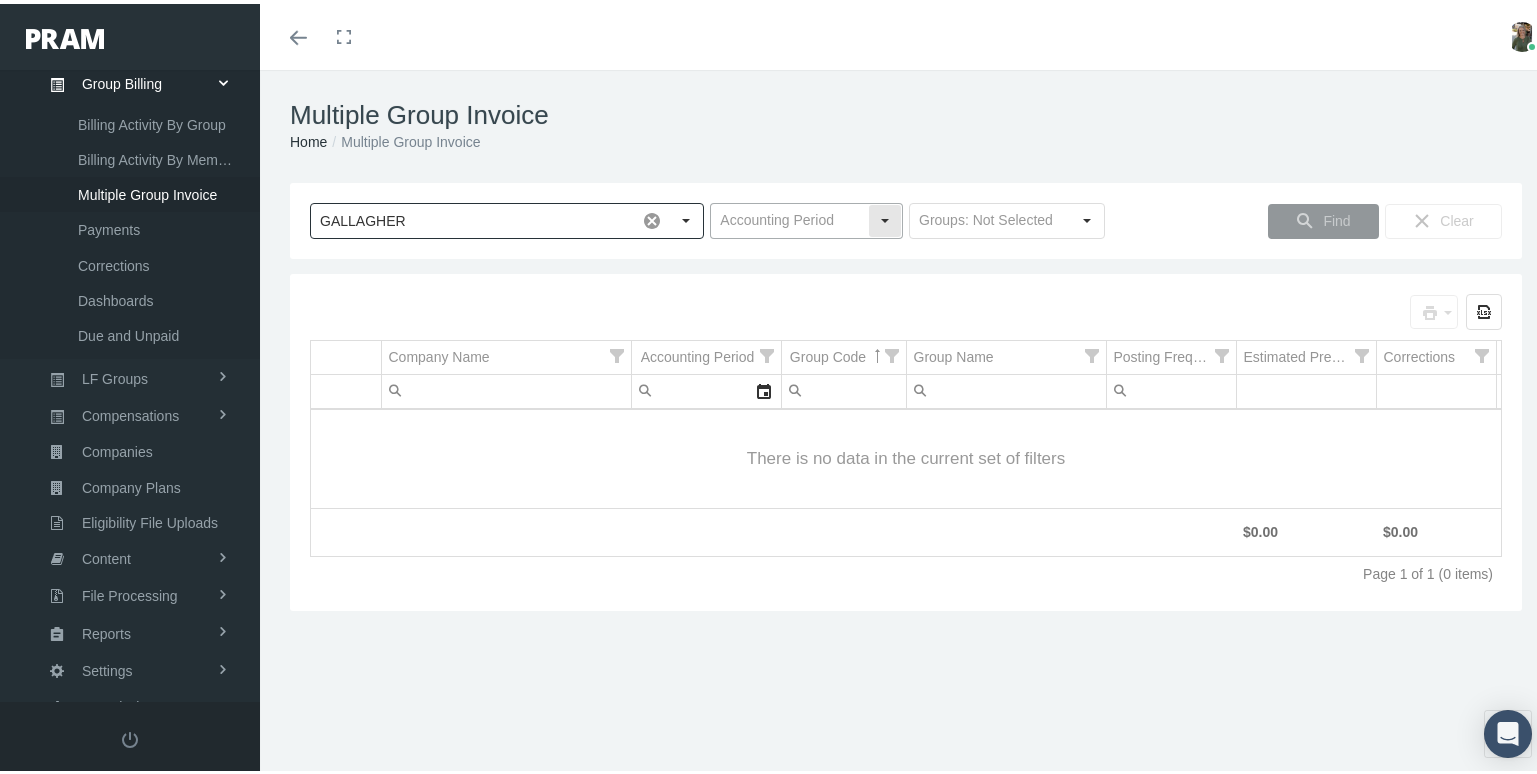 type on "GALLAGHER" 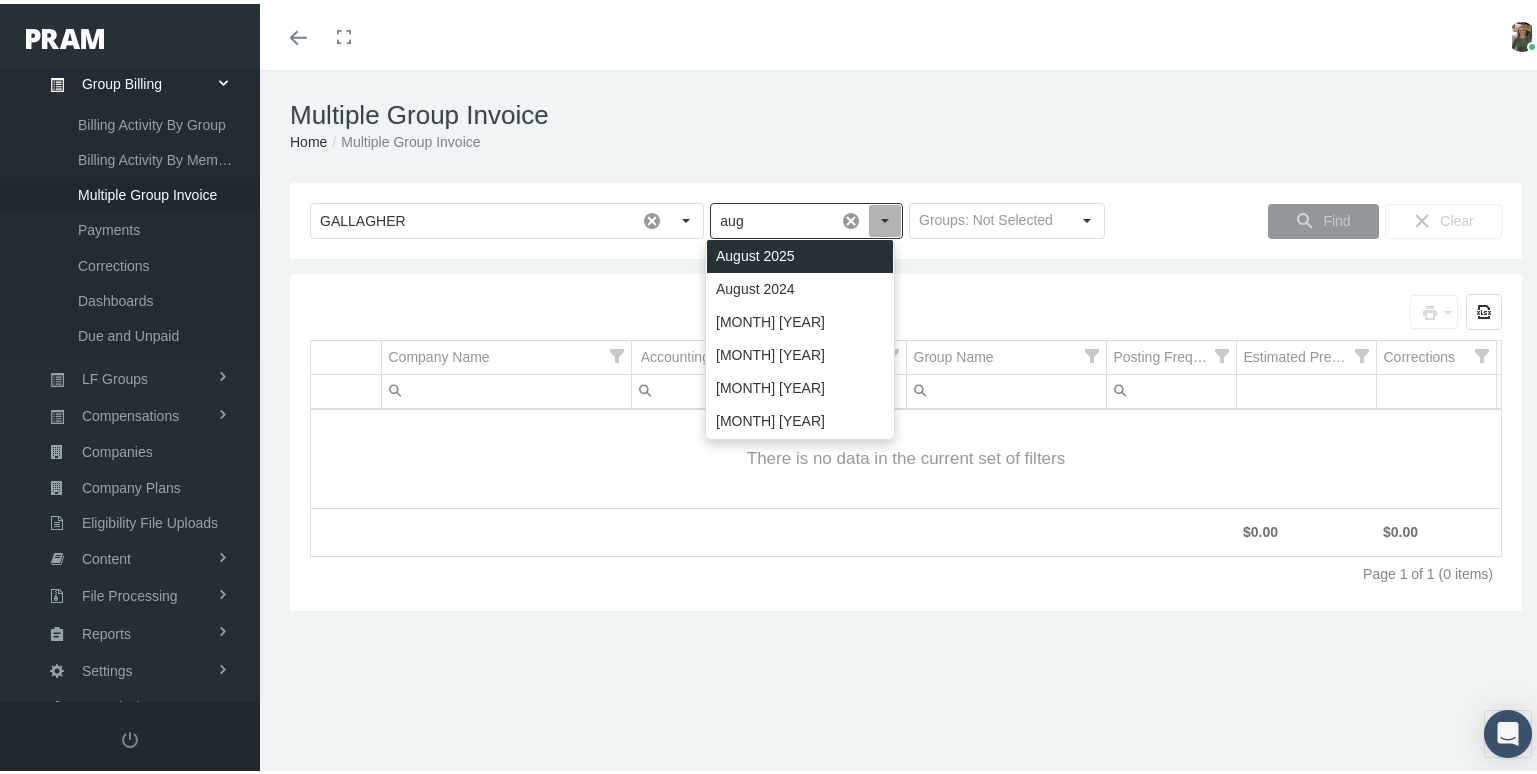 click on "August 2025" at bounding box center (800, 252) 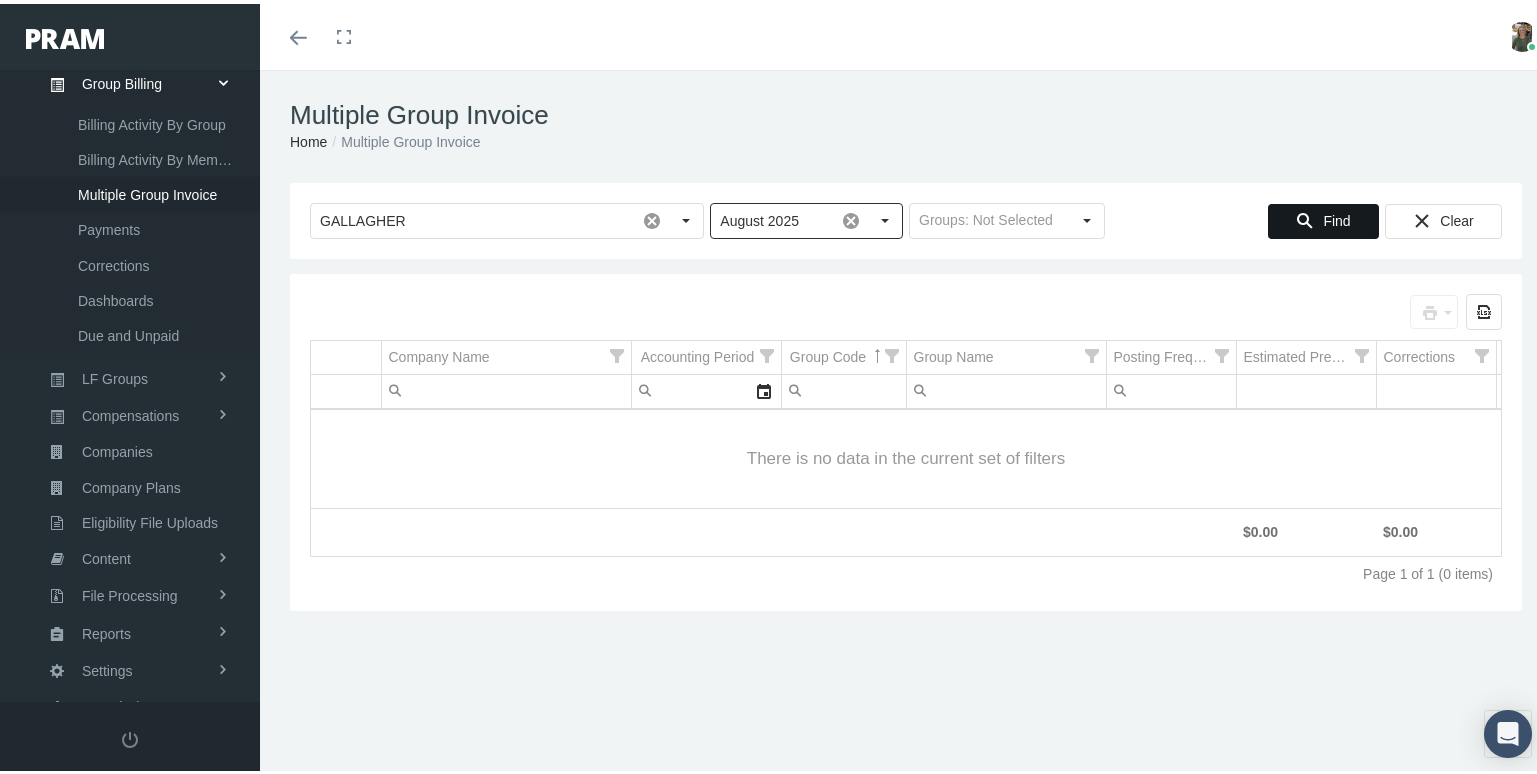 type on "August 2025" 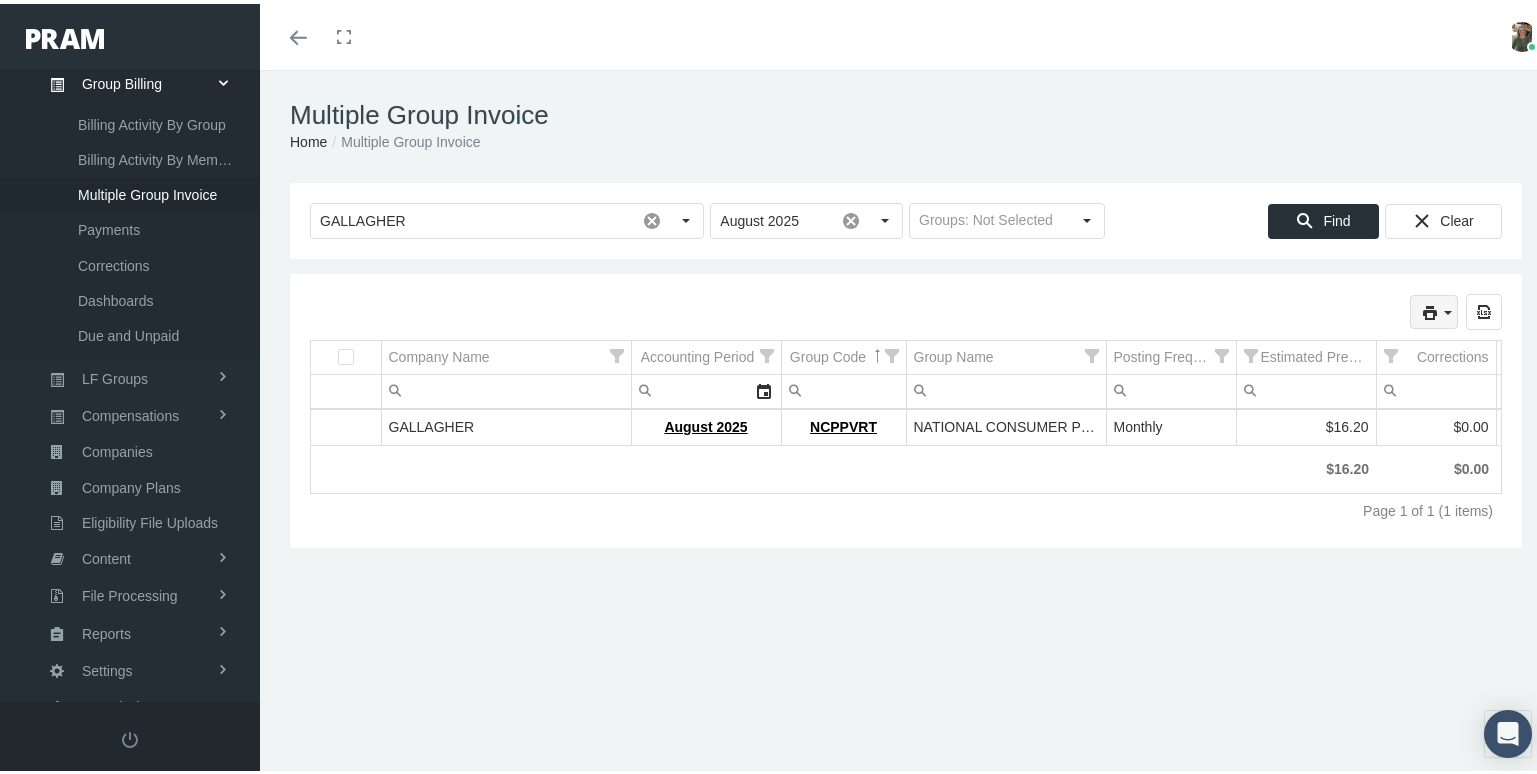 click at bounding box center [1434, 308] 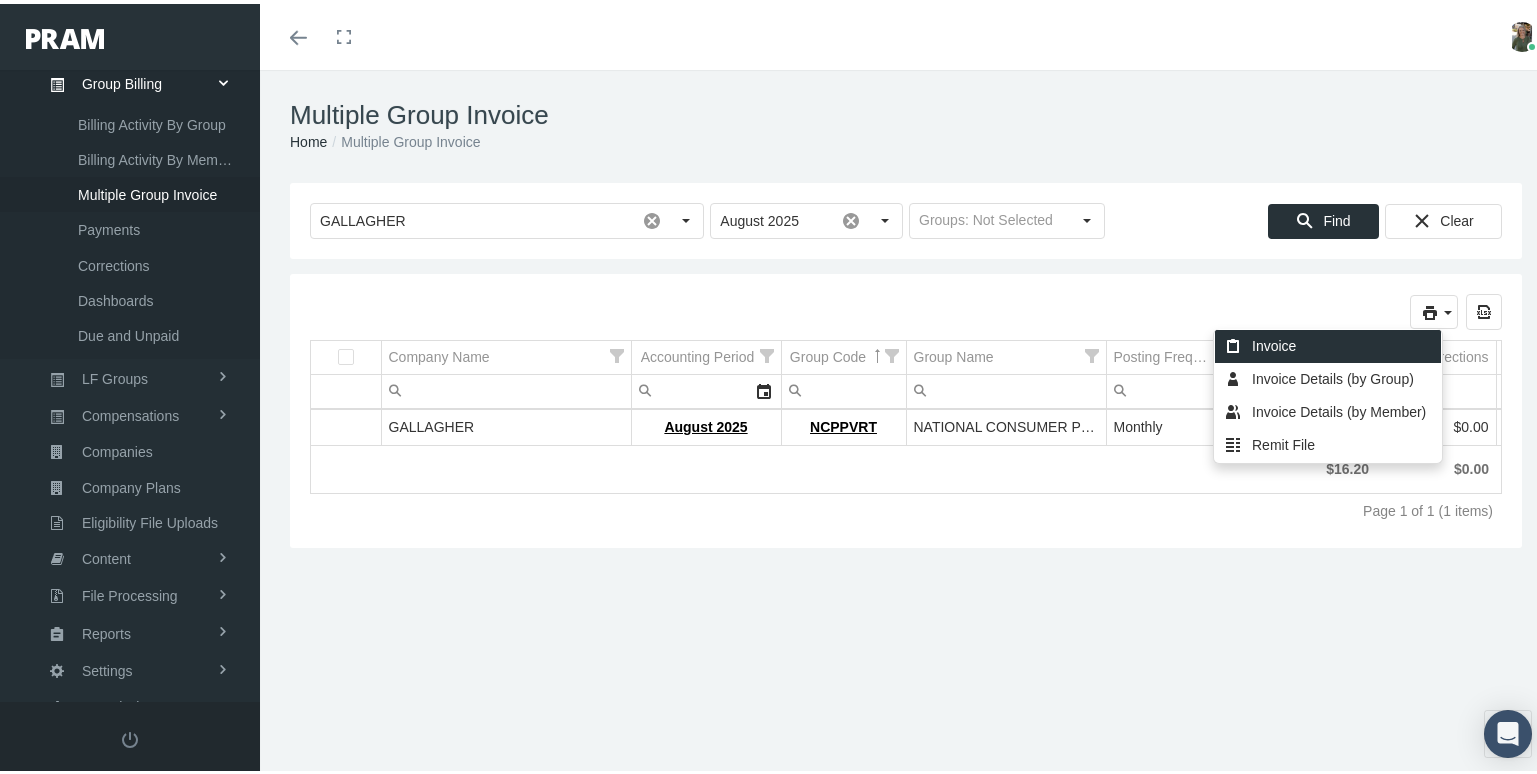 click on "Invoice" at bounding box center [1328, 342] 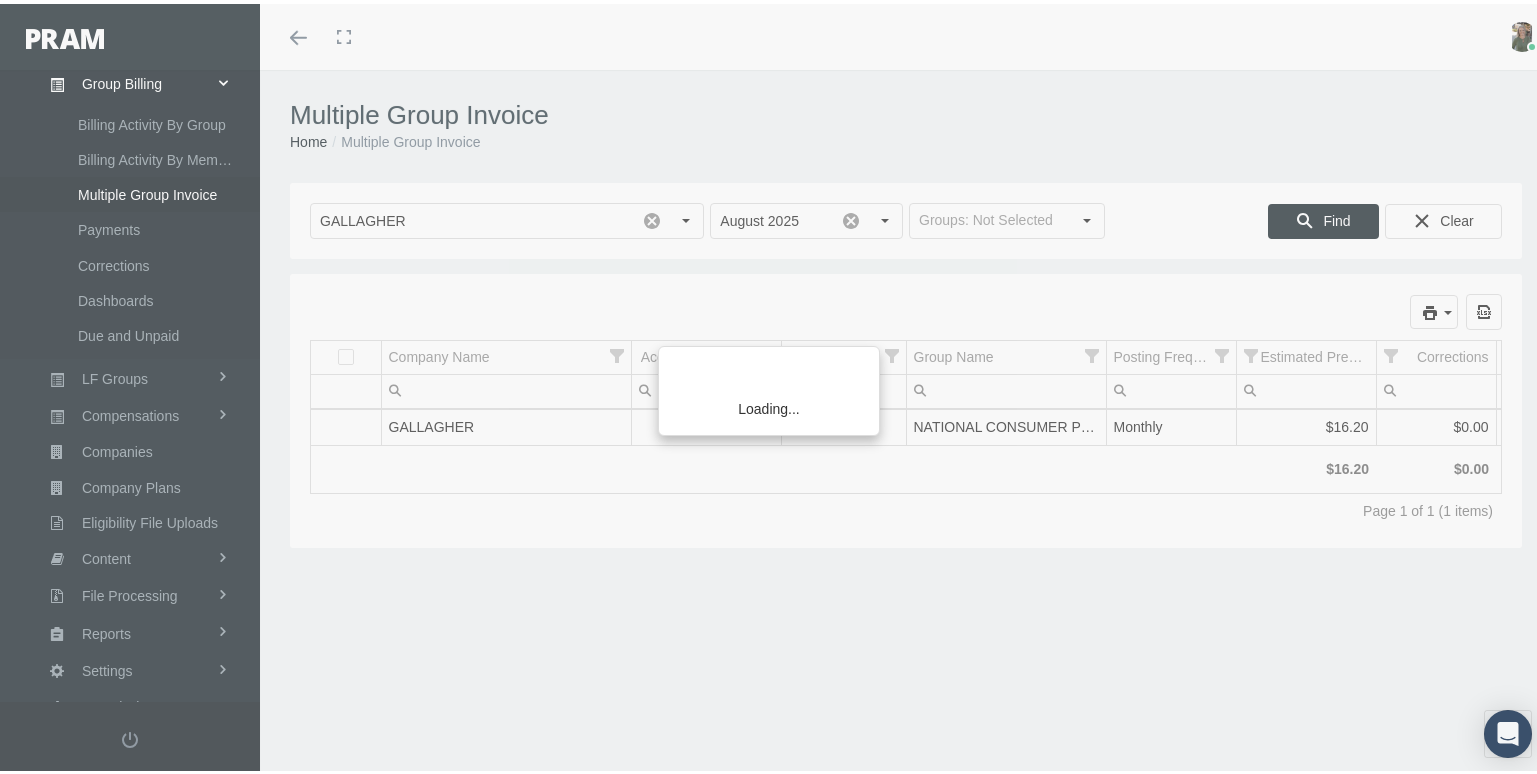 click on "Loading..." at bounding box center (768, 387) 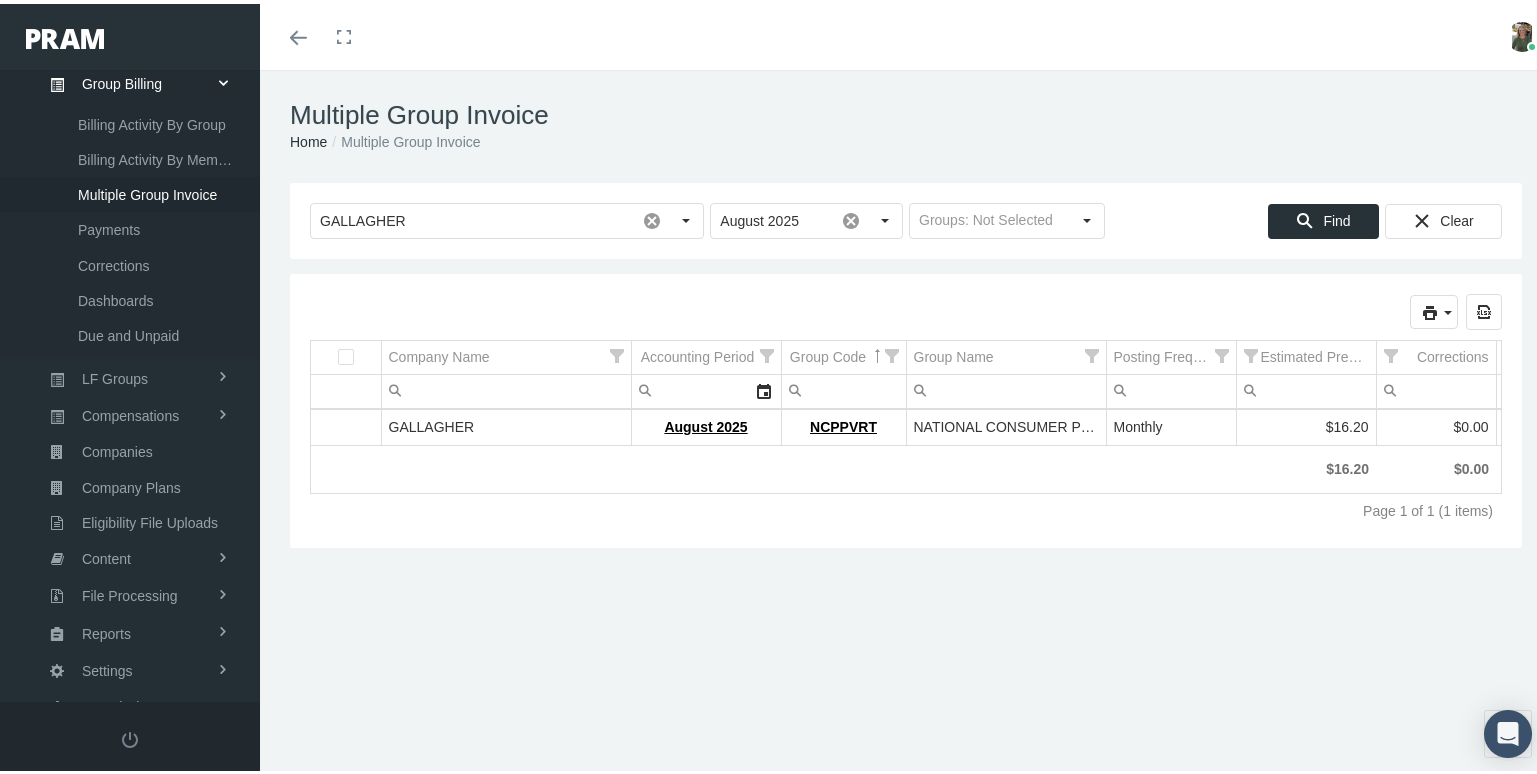 drag, startPoint x: 928, startPoint y: 548, endPoint x: 1016, endPoint y: 545, distance: 88.051125 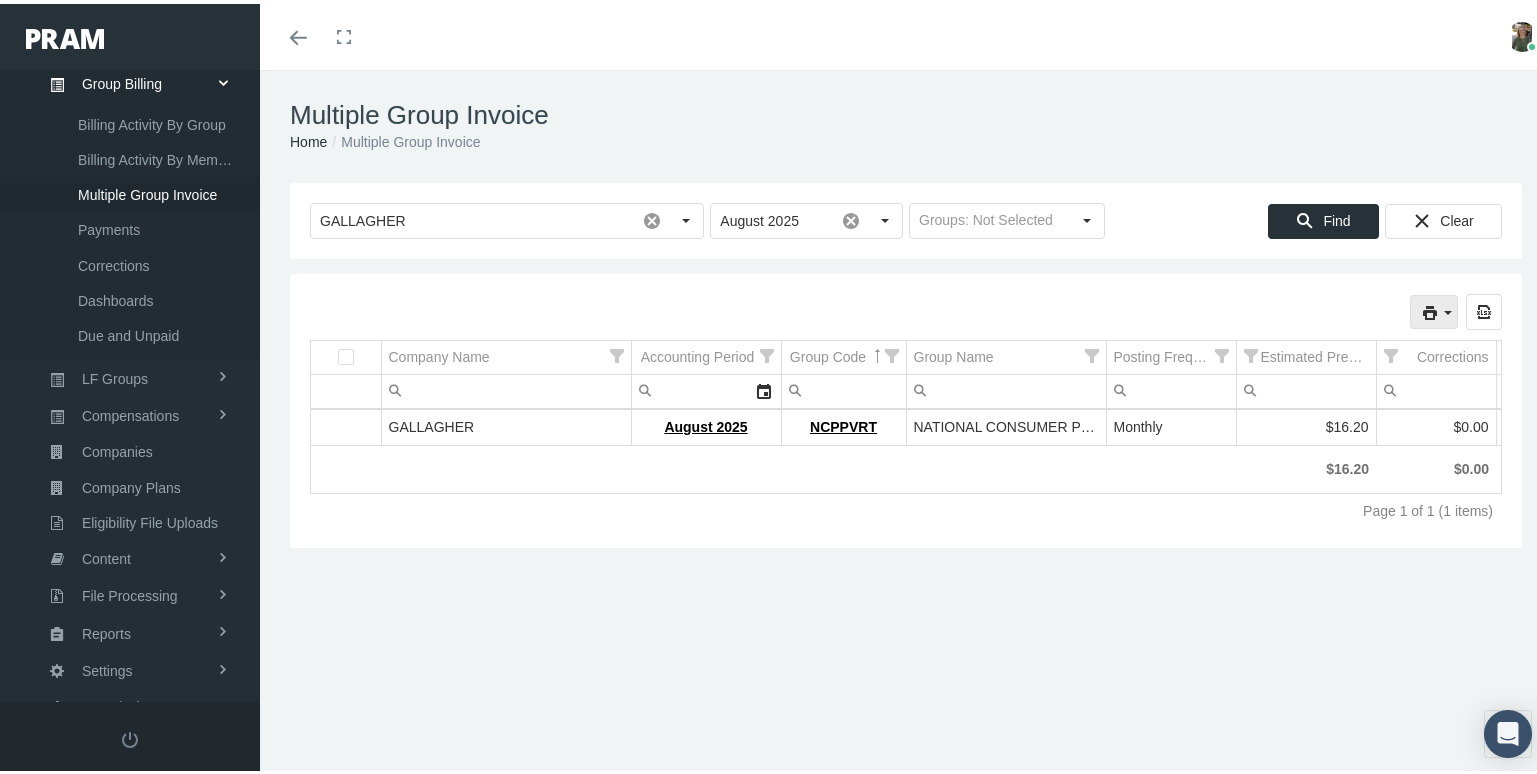 click 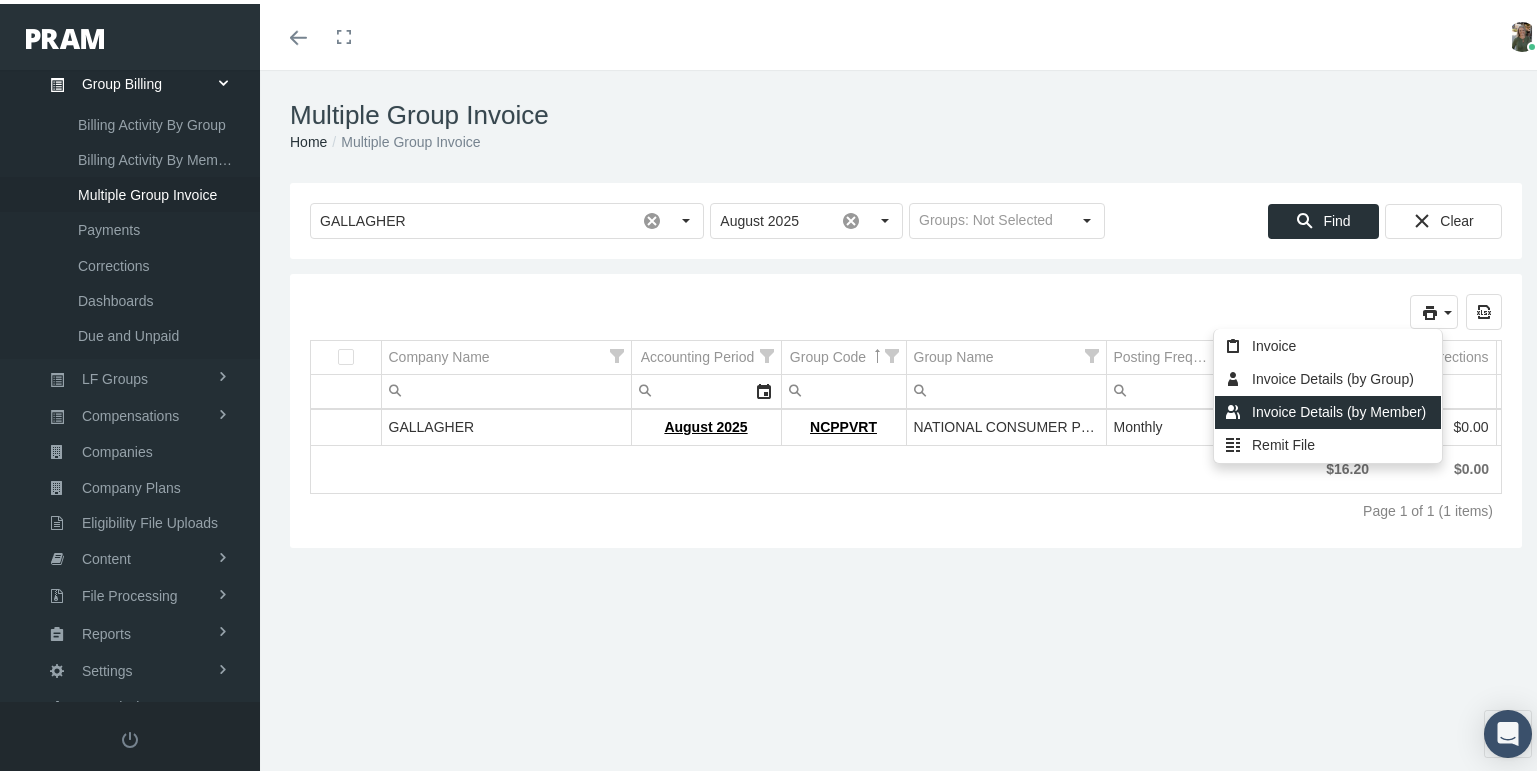 click on "Invoice Details (by Member)" at bounding box center [1328, 408] 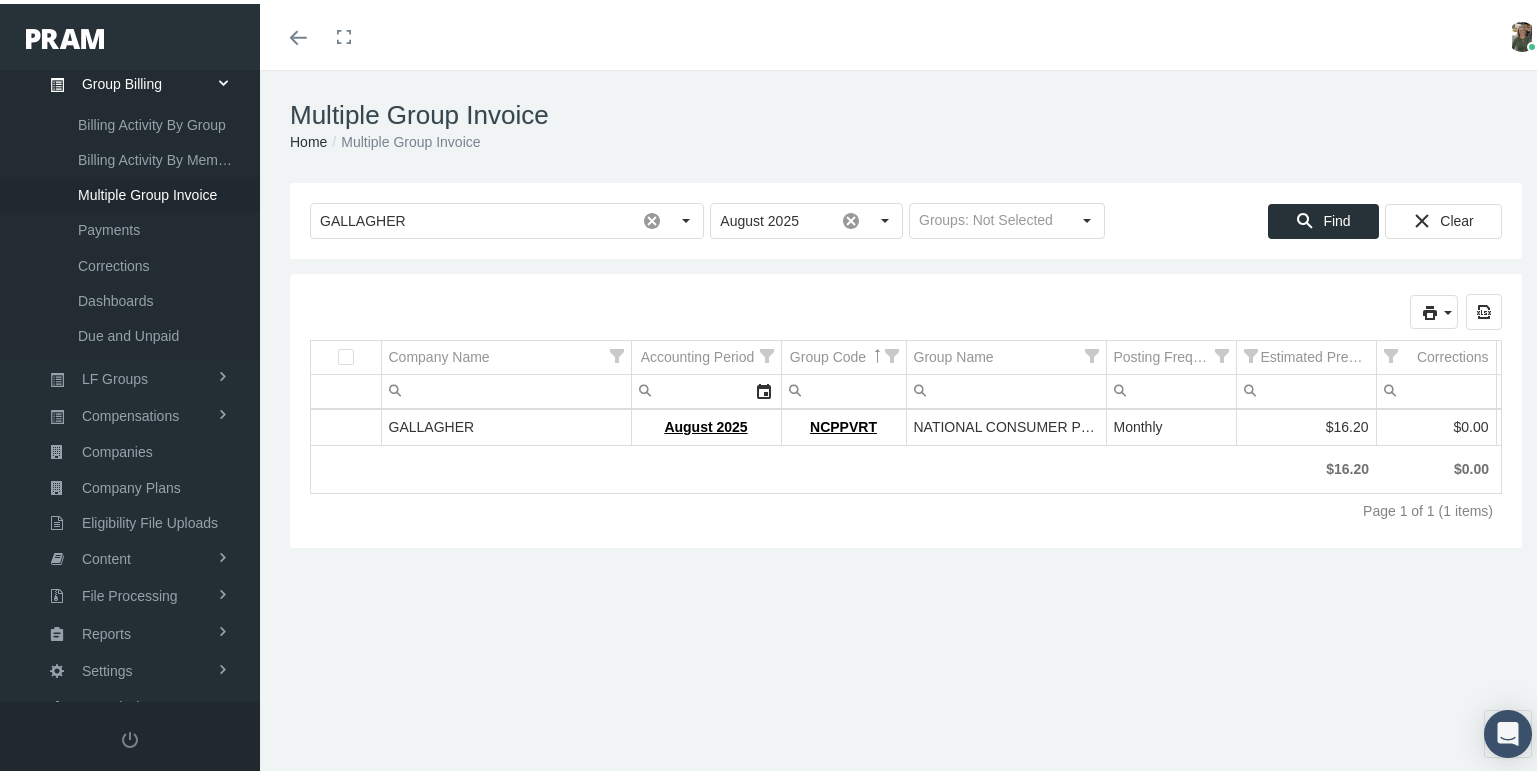 drag, startPoint x: 878, startPoint y: 523, endPoint x: 923, endPoint y: 508, distance: 47.434166 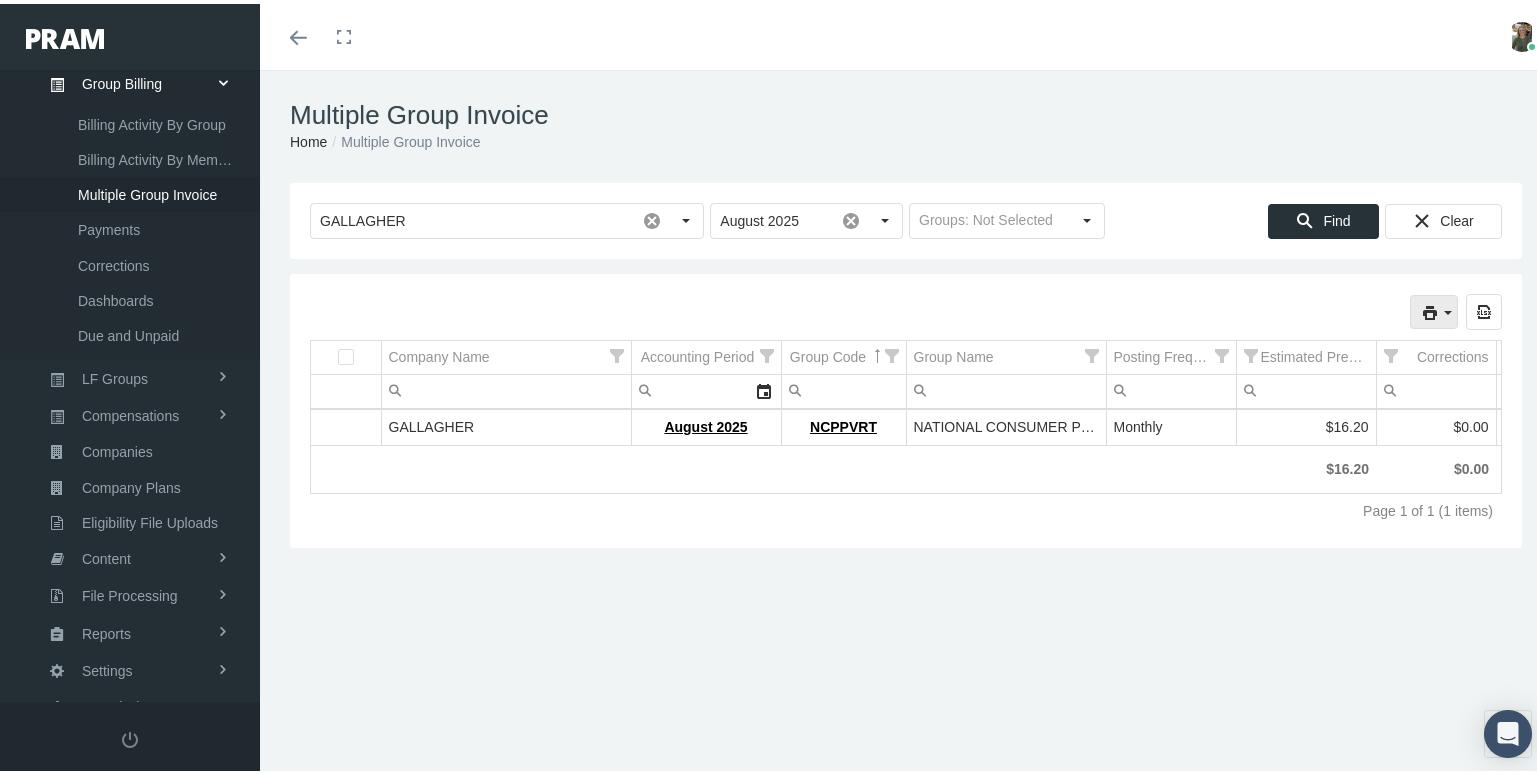 click 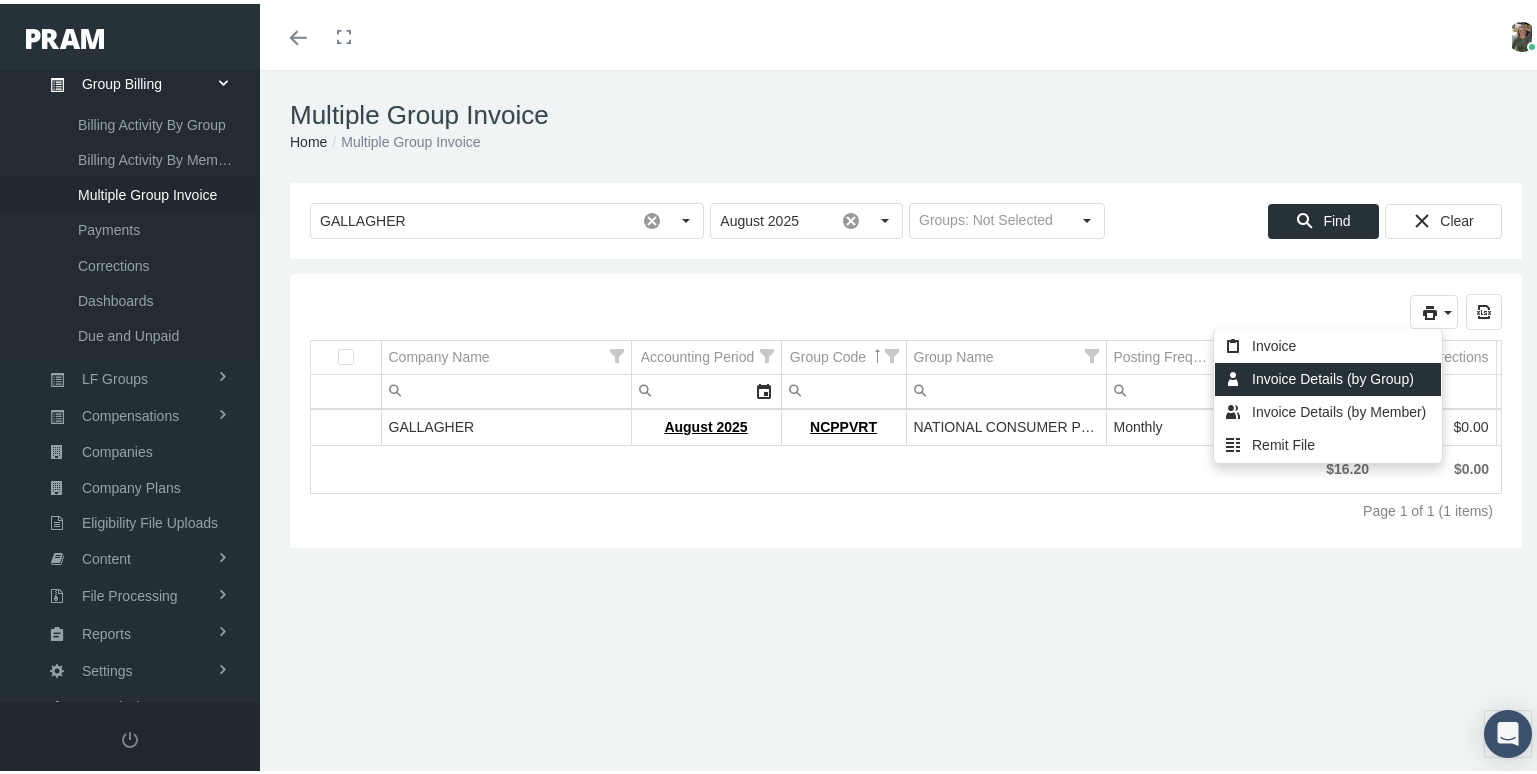 click on "Invoice Details (by Group)" at bounding box center [1328, 375] 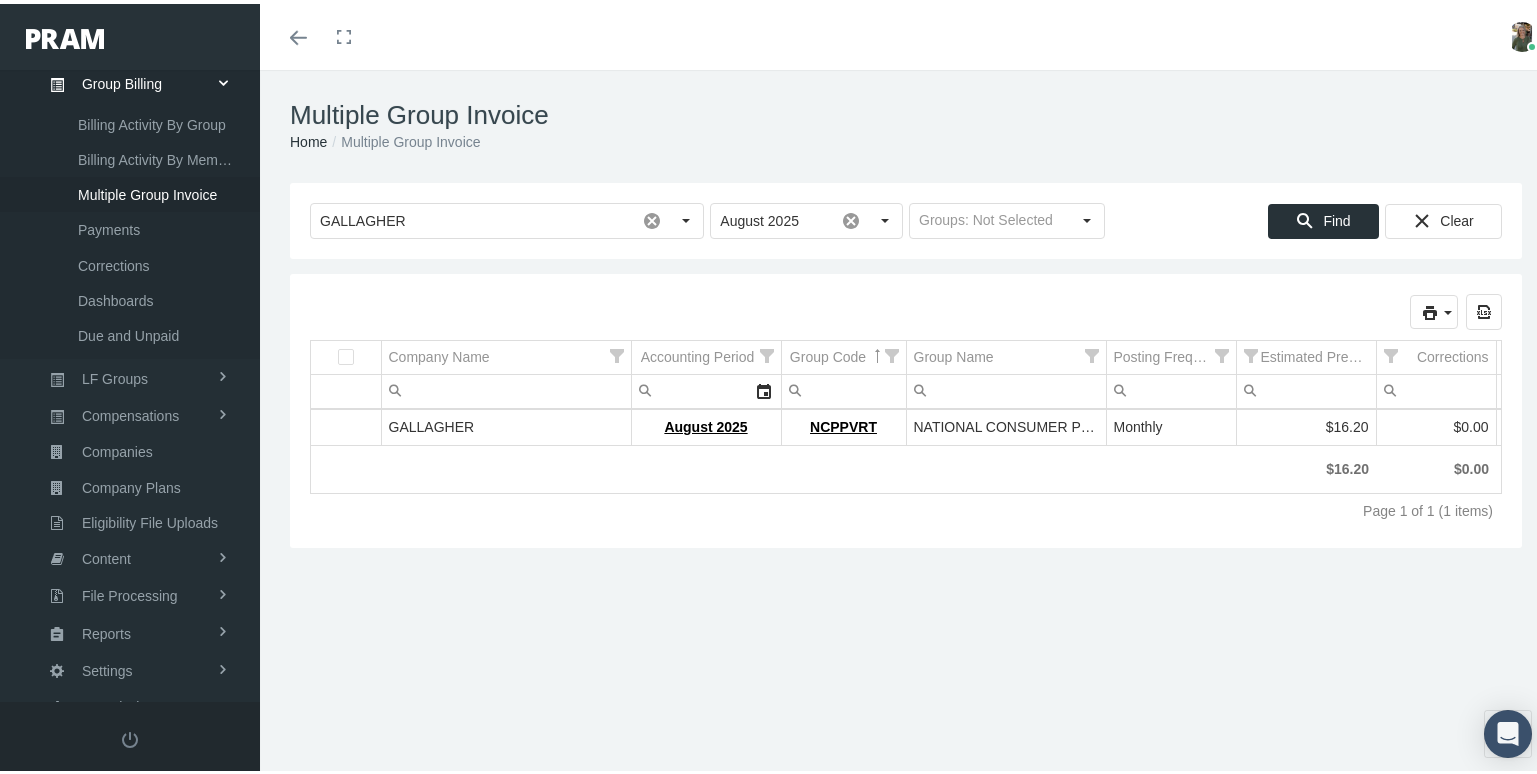 click on "Multiple Group Invoice" at bounding box center (906, 111) 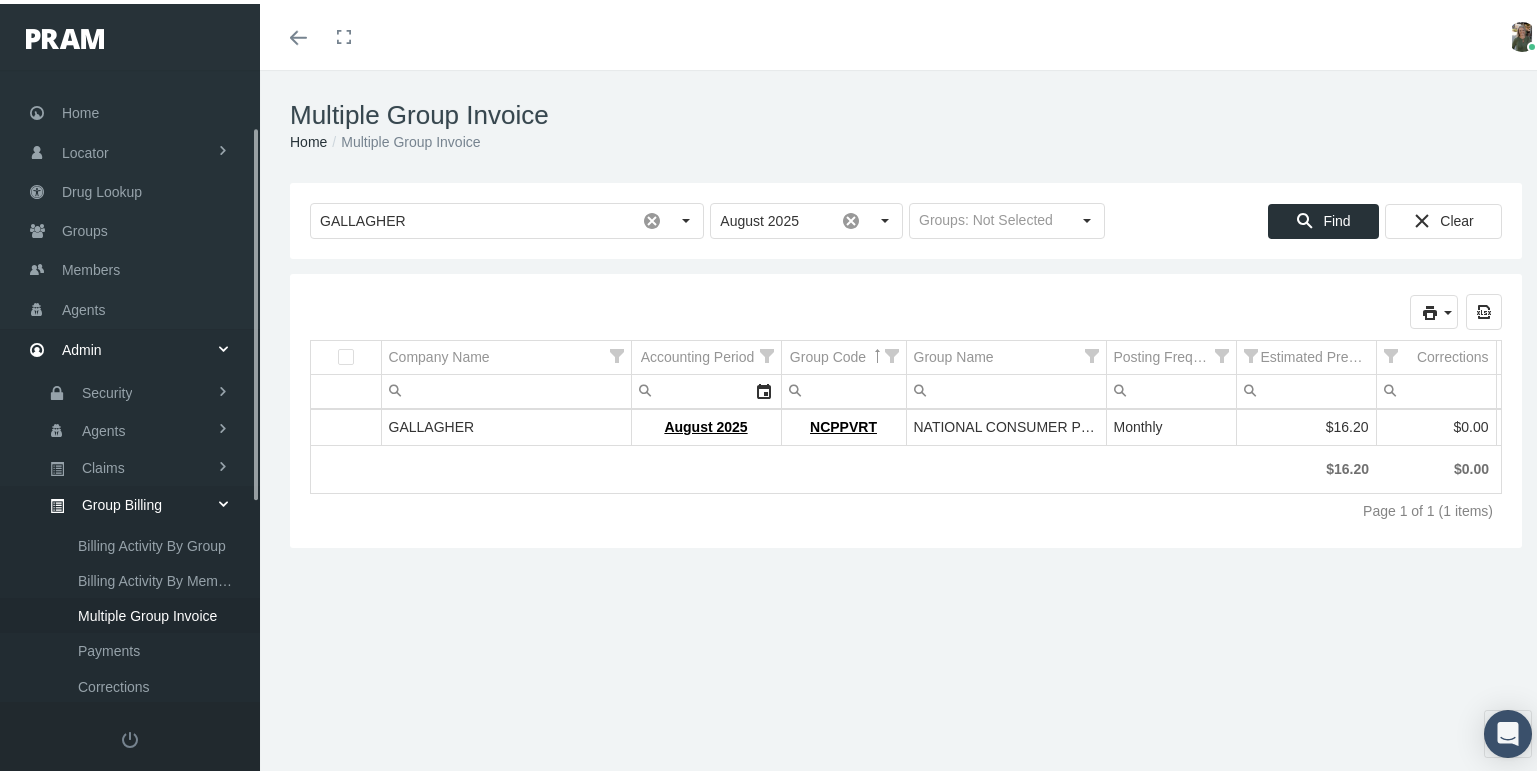 scroll, scrollTop: 0, scrollLeft: 0, axis: both 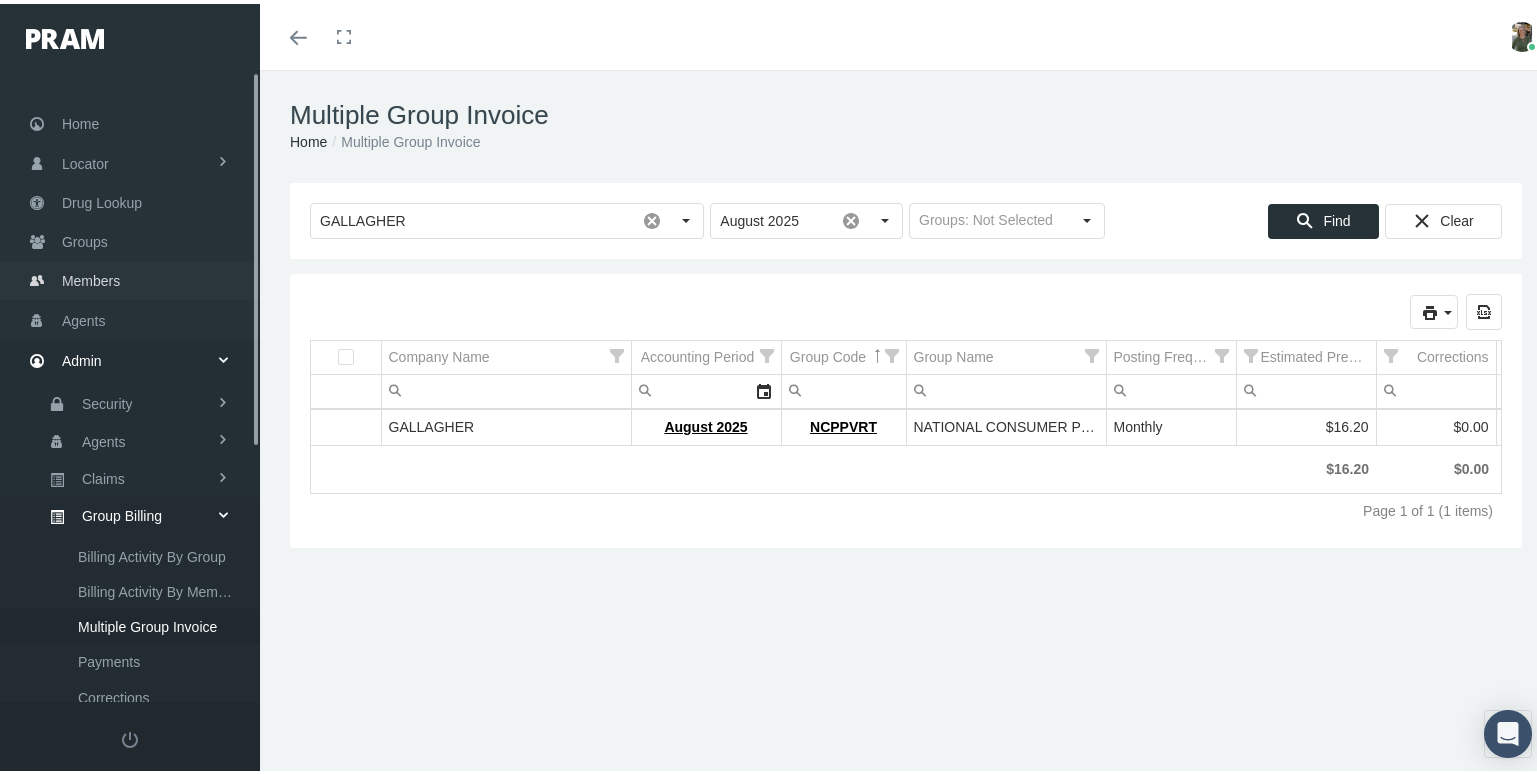 click on "Members" at bounding box center [91, 277] 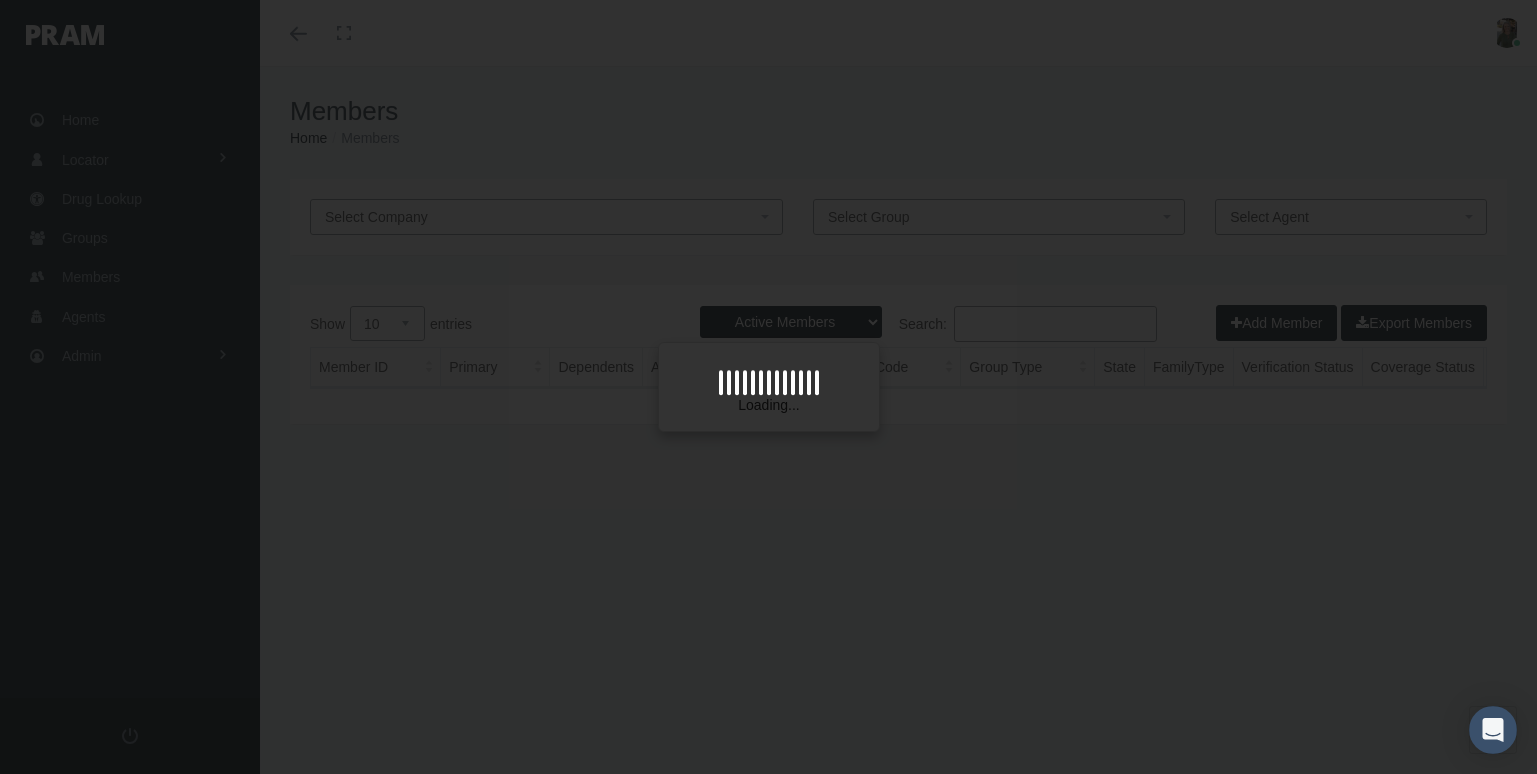 scroll, scrollTop: 0, scrollLeft: 0, axis: both 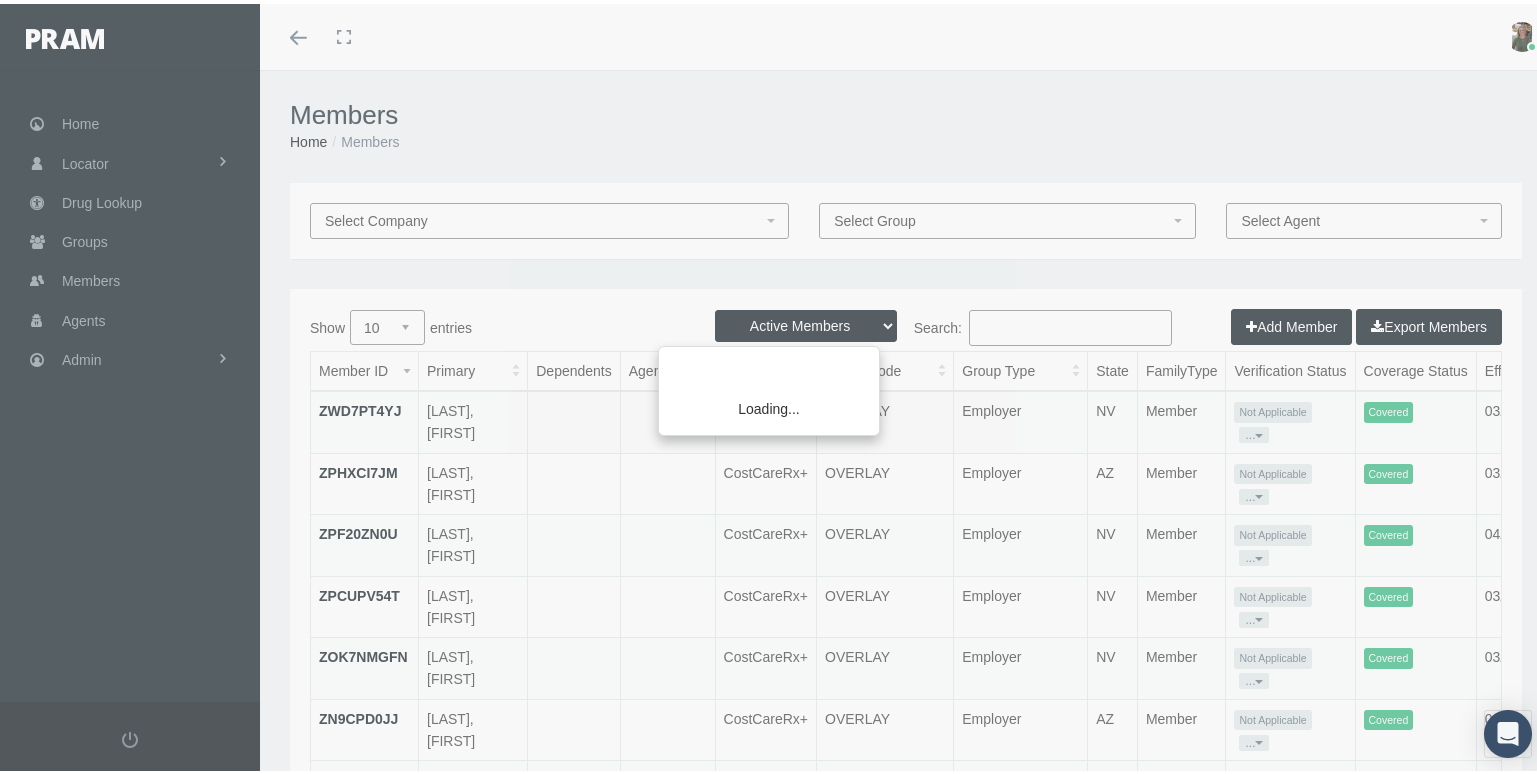 click on "Loading..." at bounding box center [768, 387] 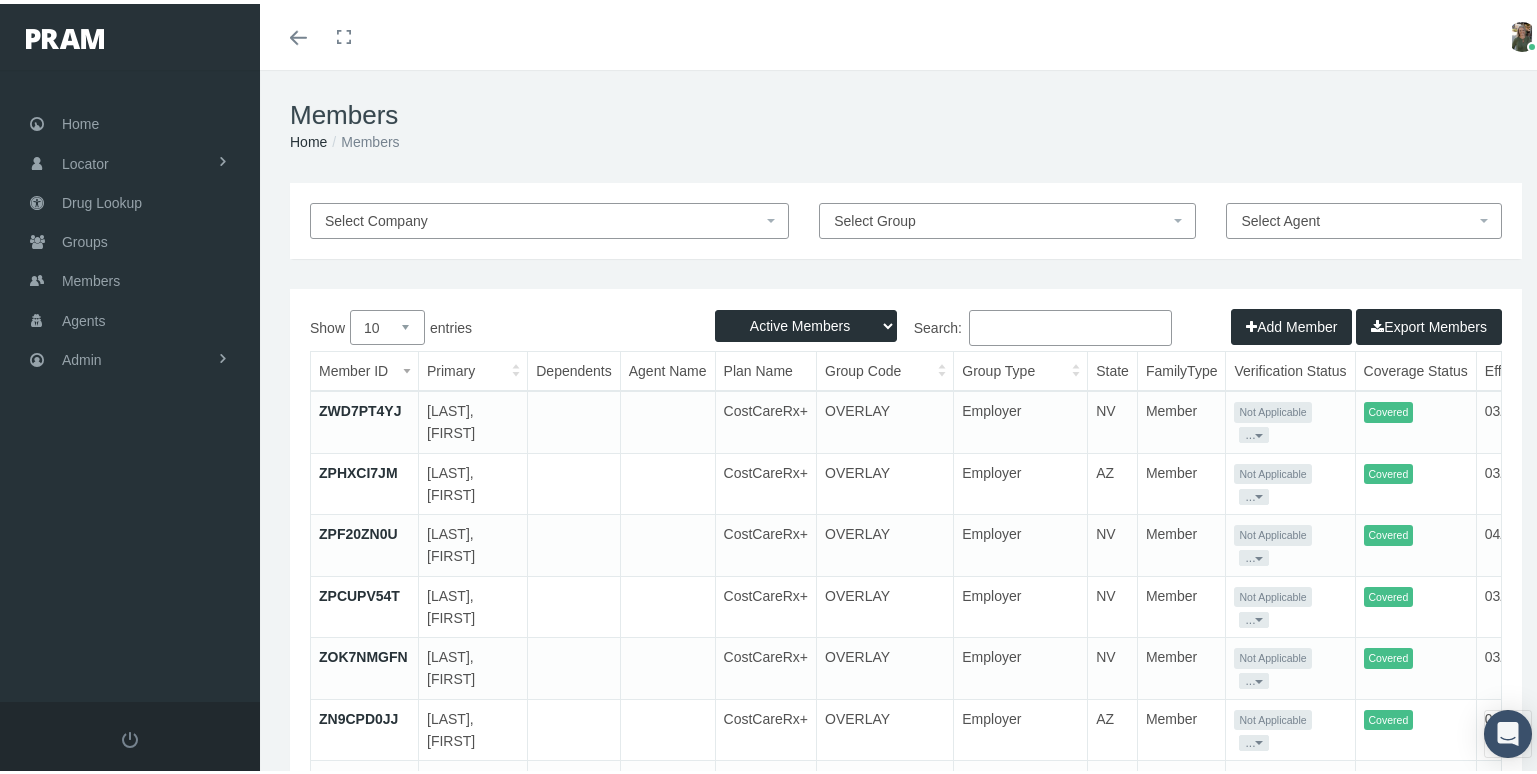 click on "Group Type" at bounding box center (1021, 367) 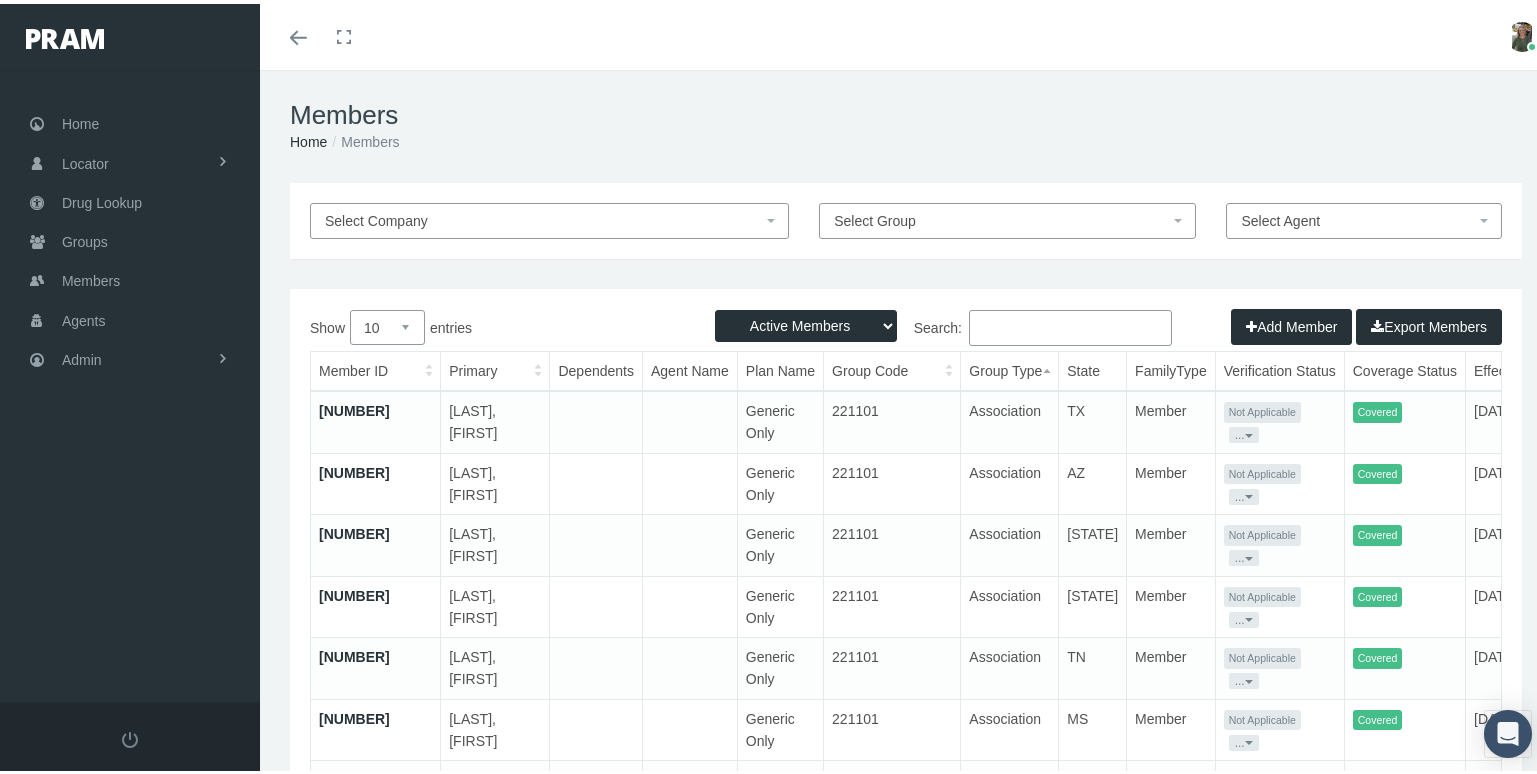 click on "Search:" at bounding box center [1070, 324] 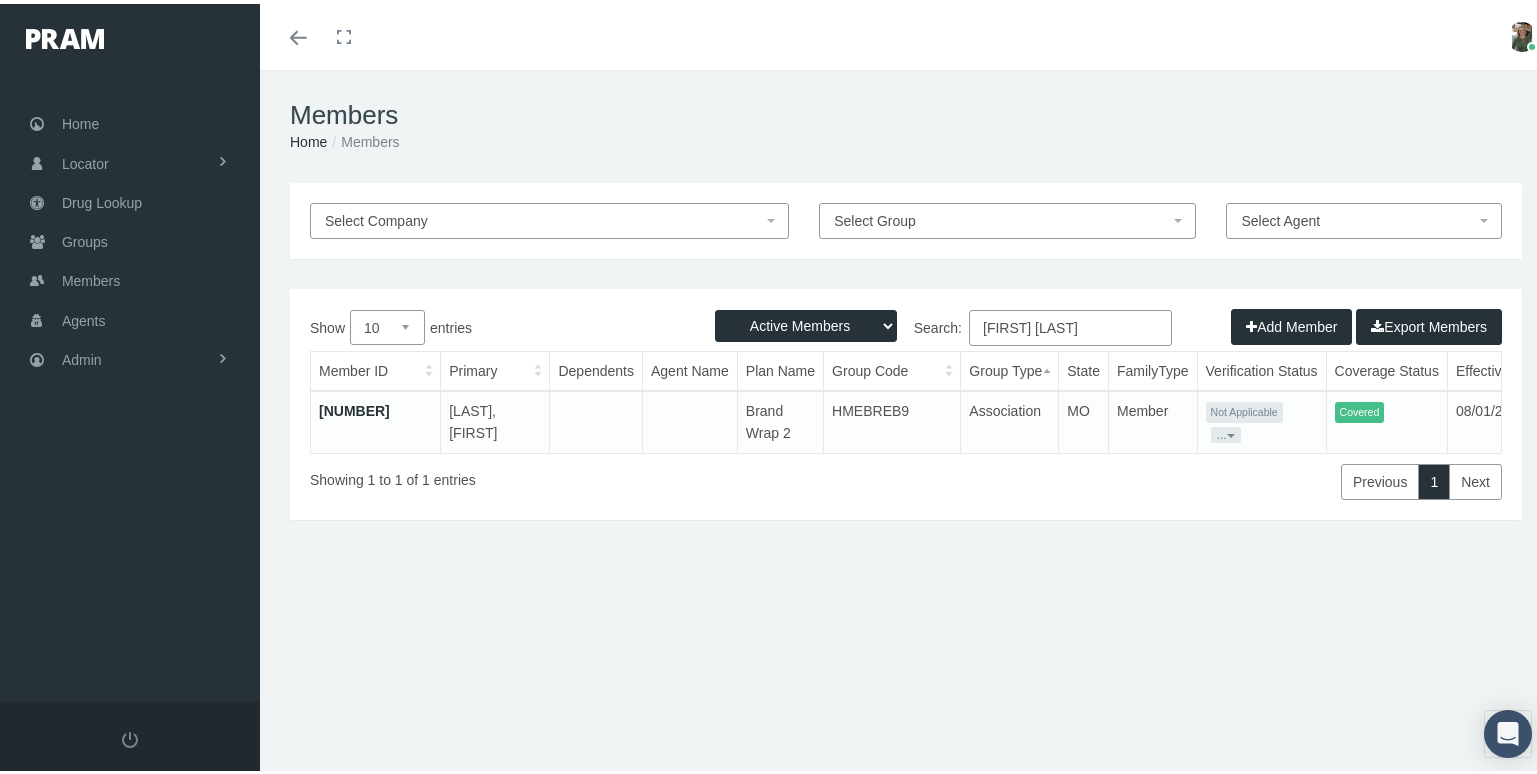 type on "[FIRST] [LAST]" 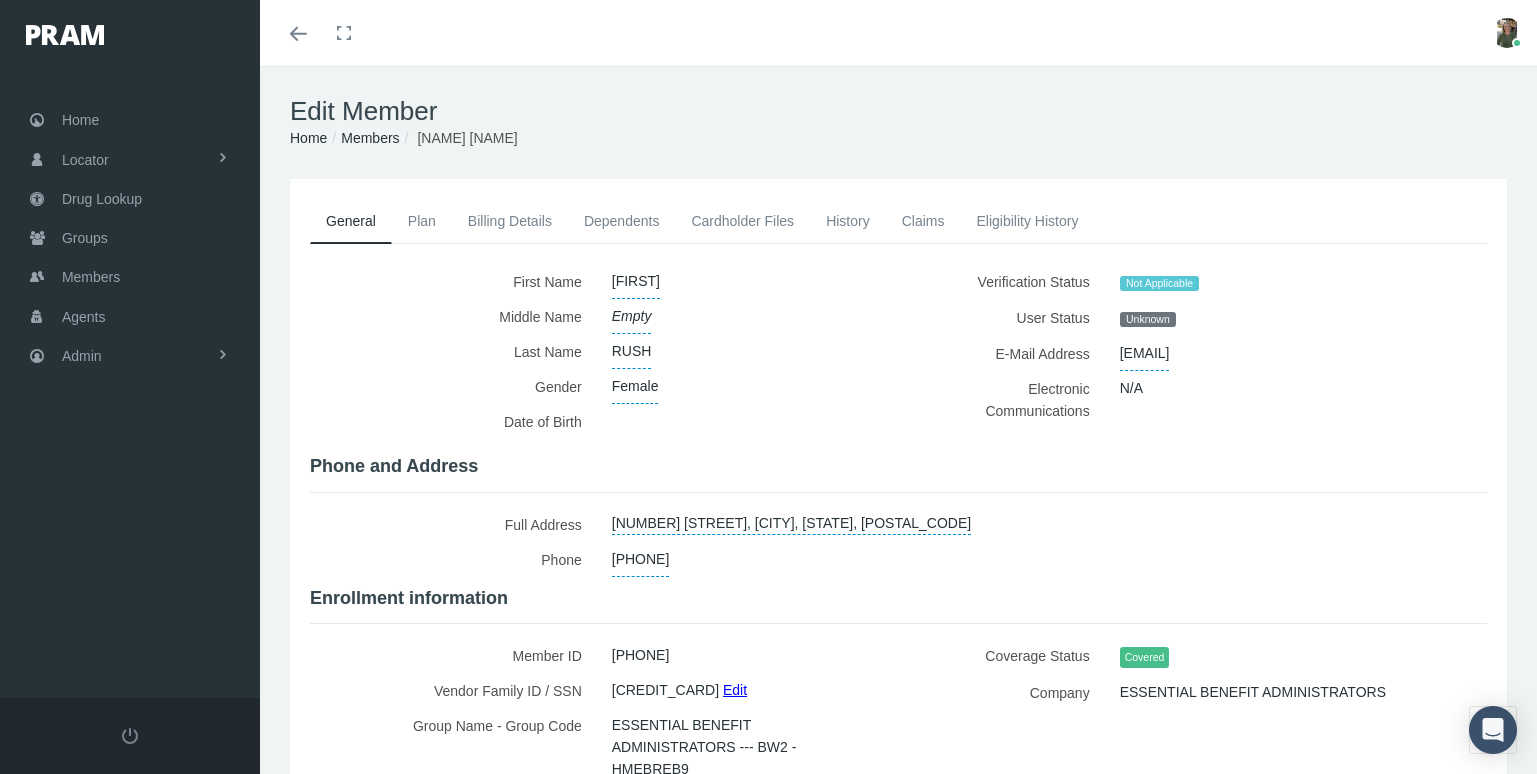 scroll, scrollTop: 0, scrollLeft: 0, axis: both 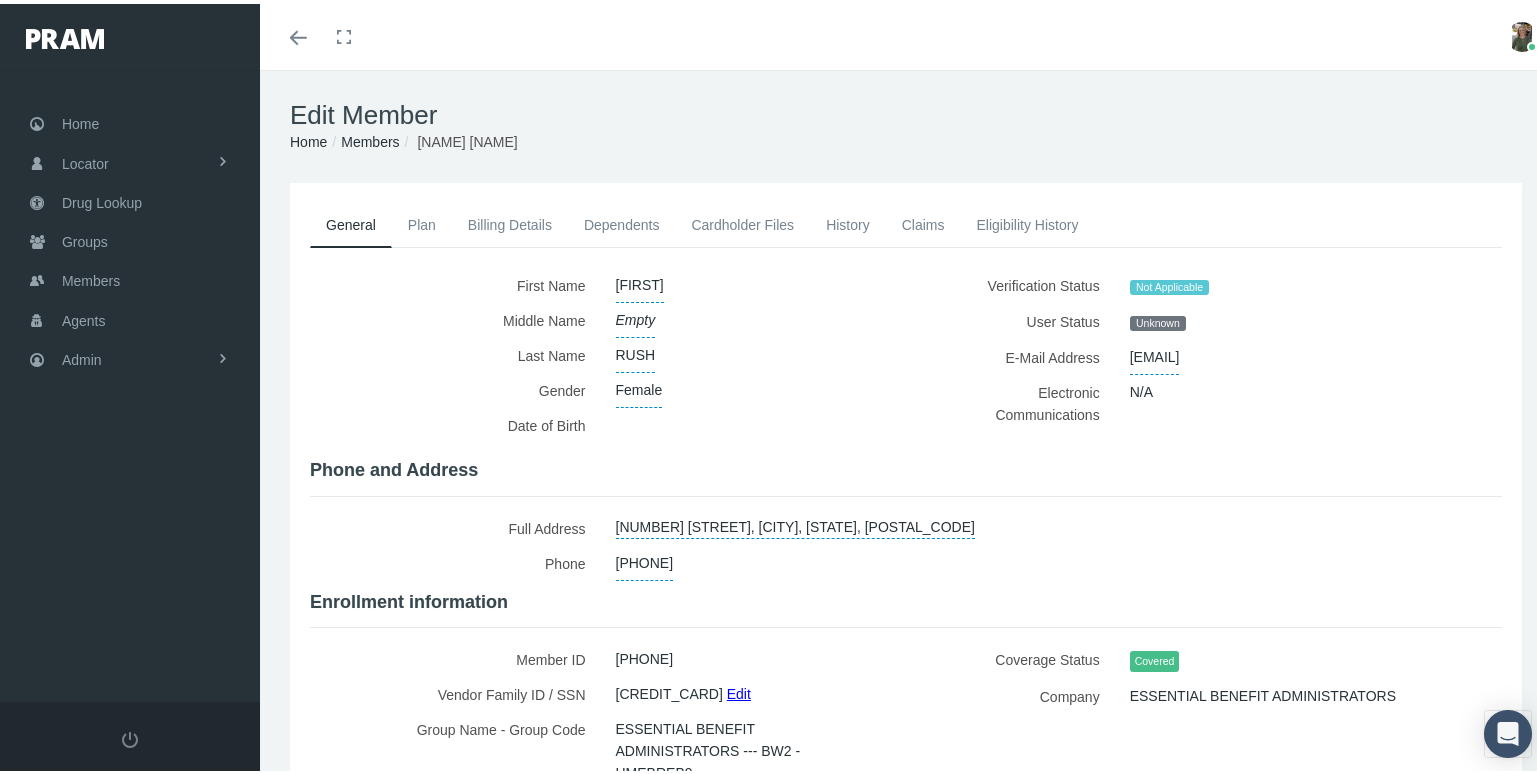 click on "Plan" at bounding box center (422, 221) 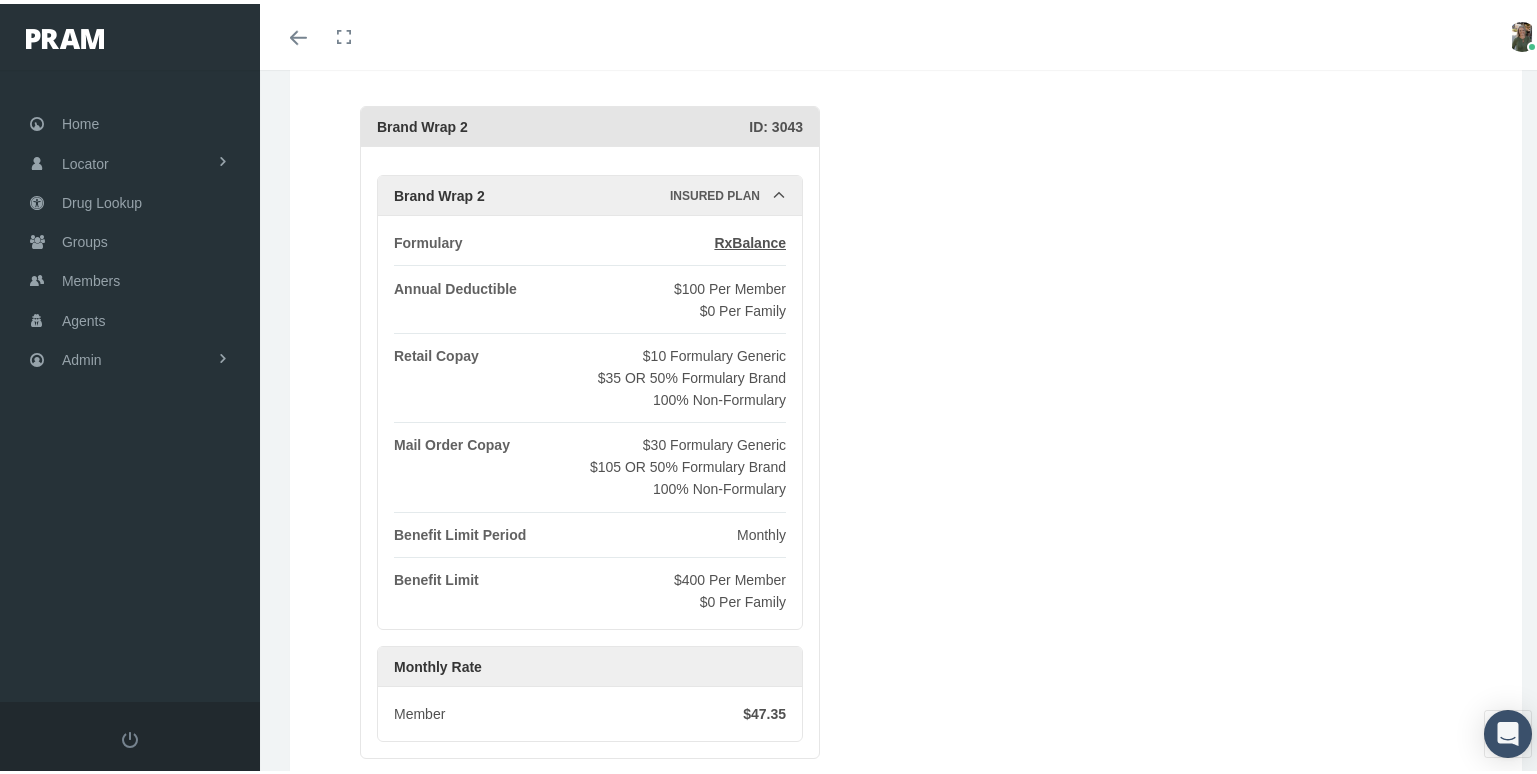 scroll, scrollTop: 200, scrollLeft: 0, axis: vertical 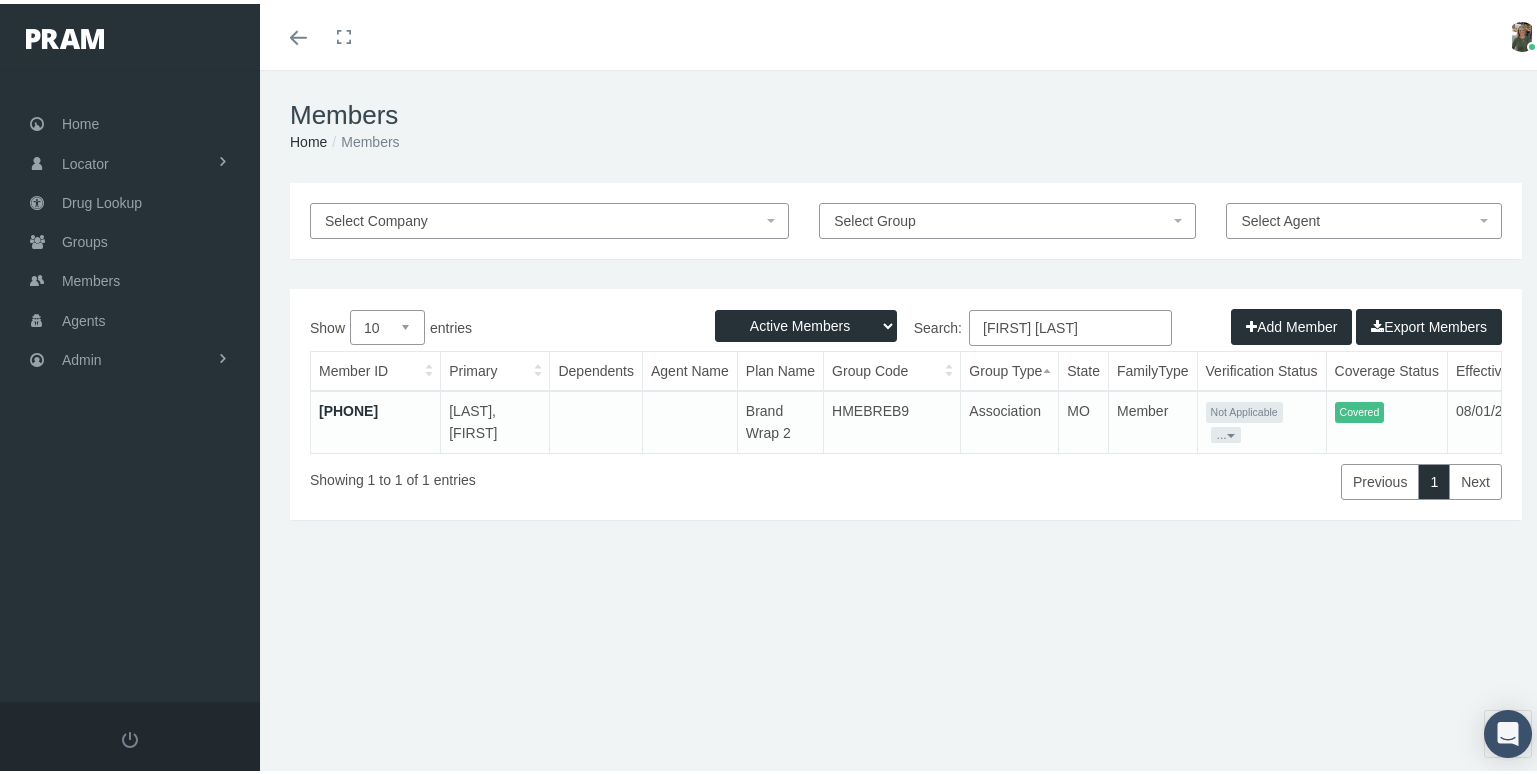 drag, startPoint x: 1078, startPoint y: 316, endPoint x: 773, endPoint y: 315, distance: 305.00165 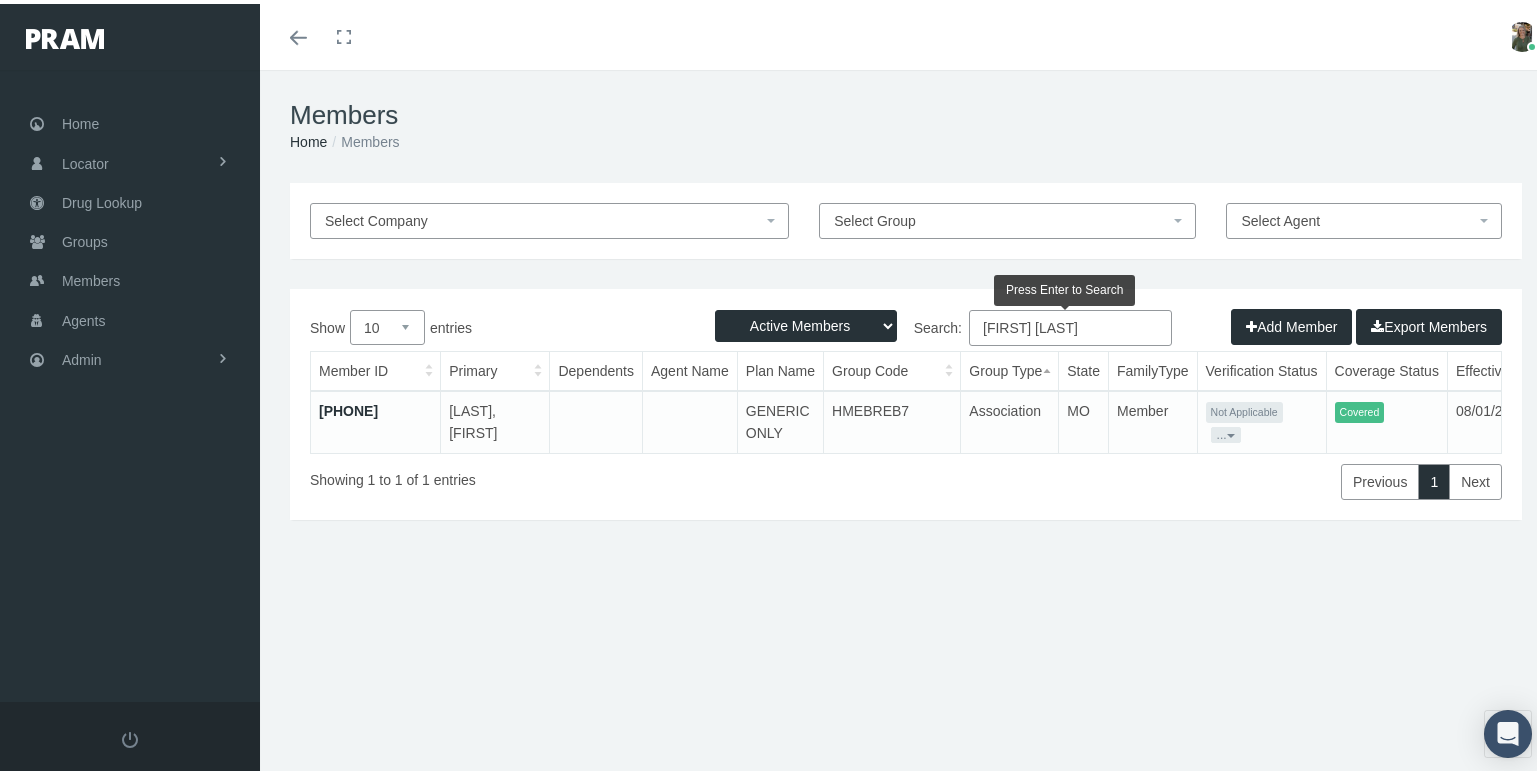 type on "elissa hatch" 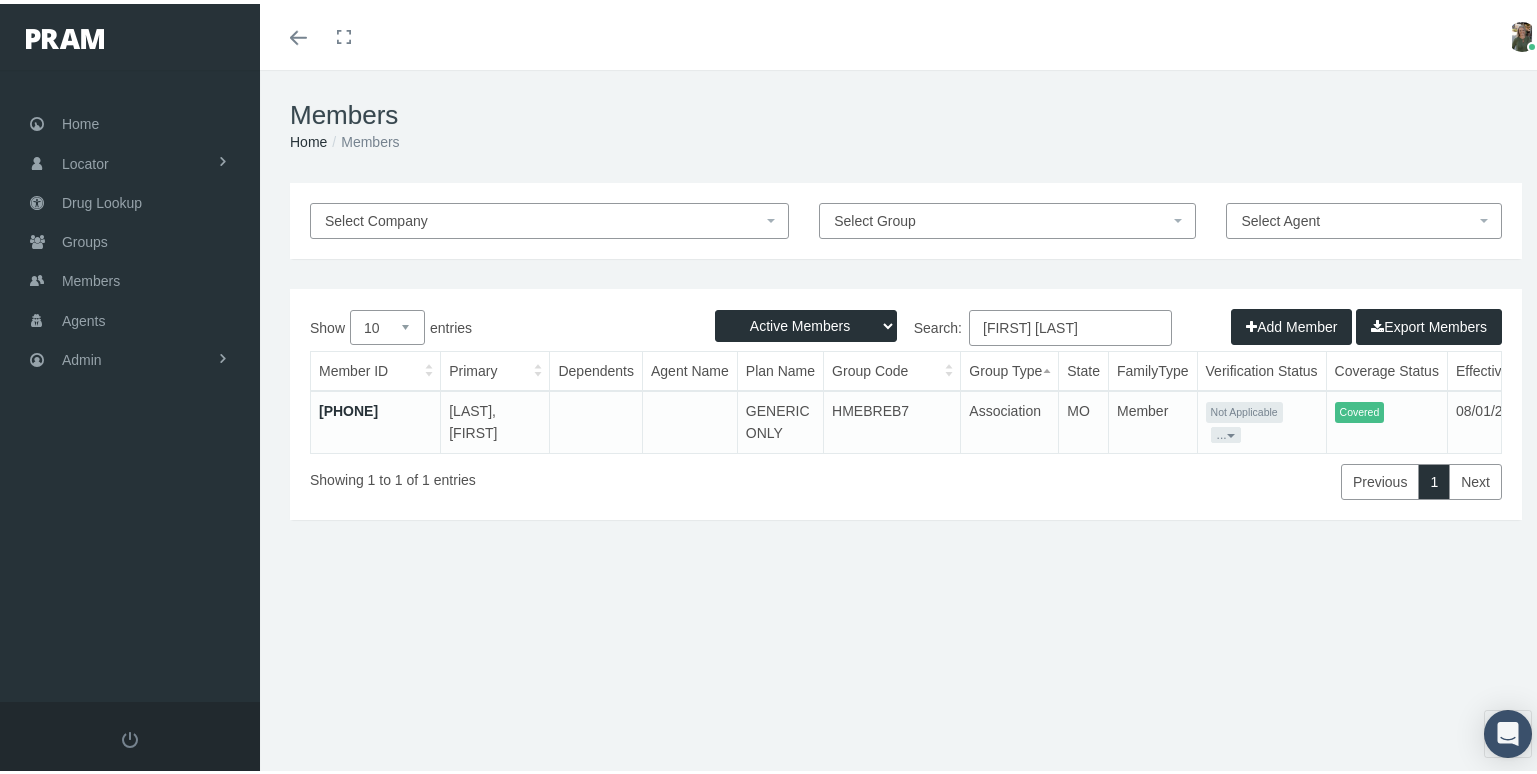 click on "[NUMBER]" at bounding box center (348, 407) 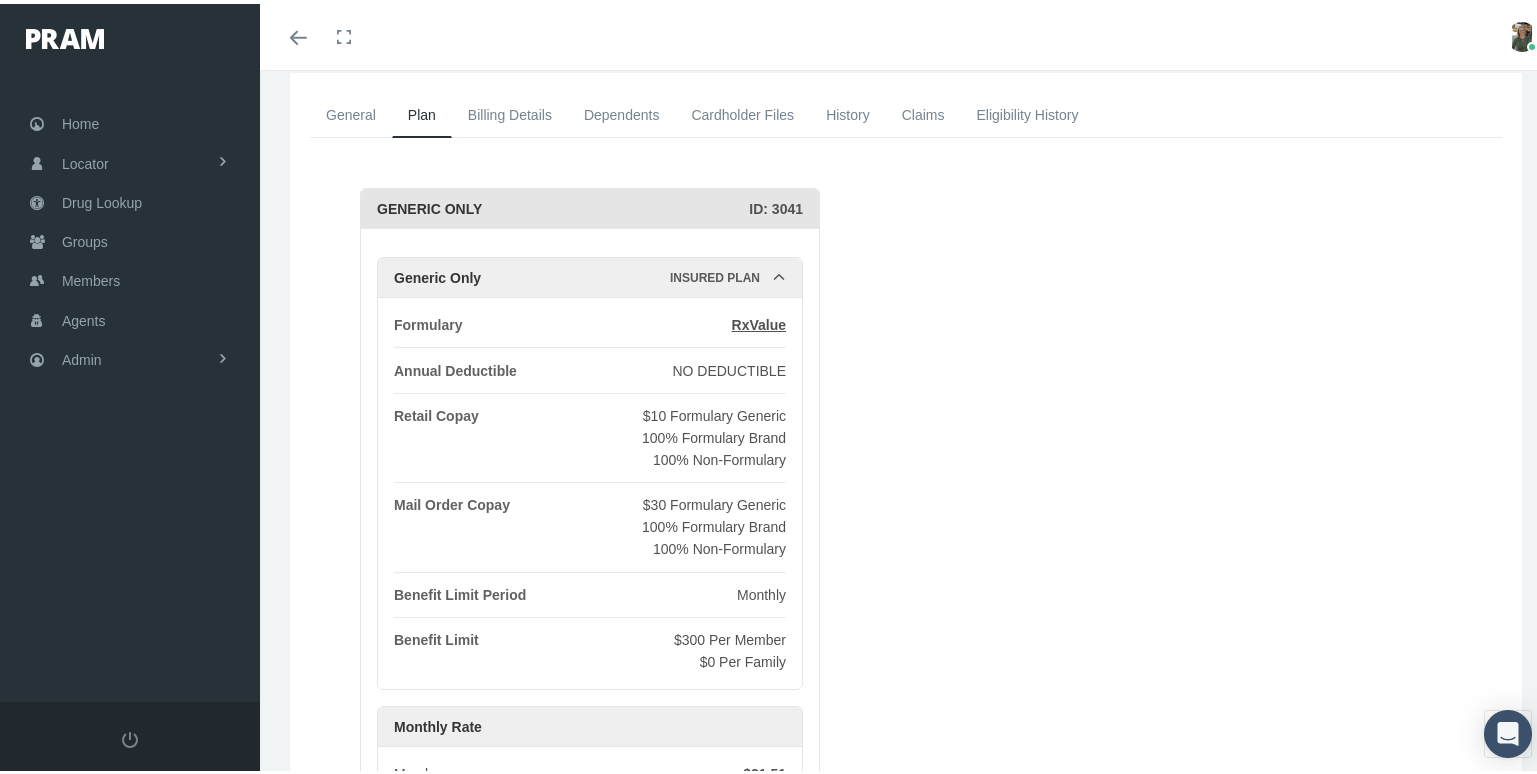 scroll, scrollTop: 293, scrollLeft: 0, axis: vertical 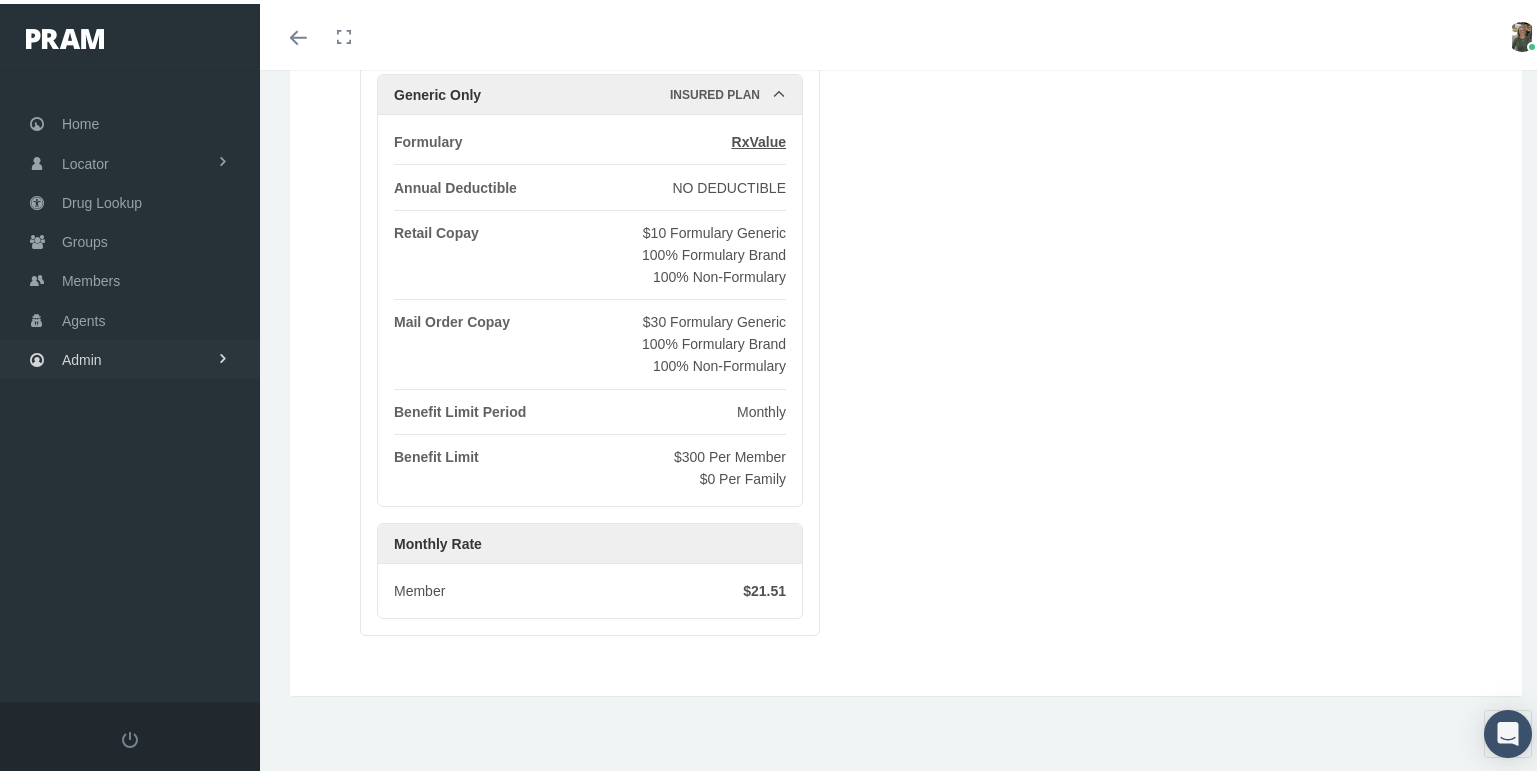 click on "Admin" at bounding box center [130, 355] 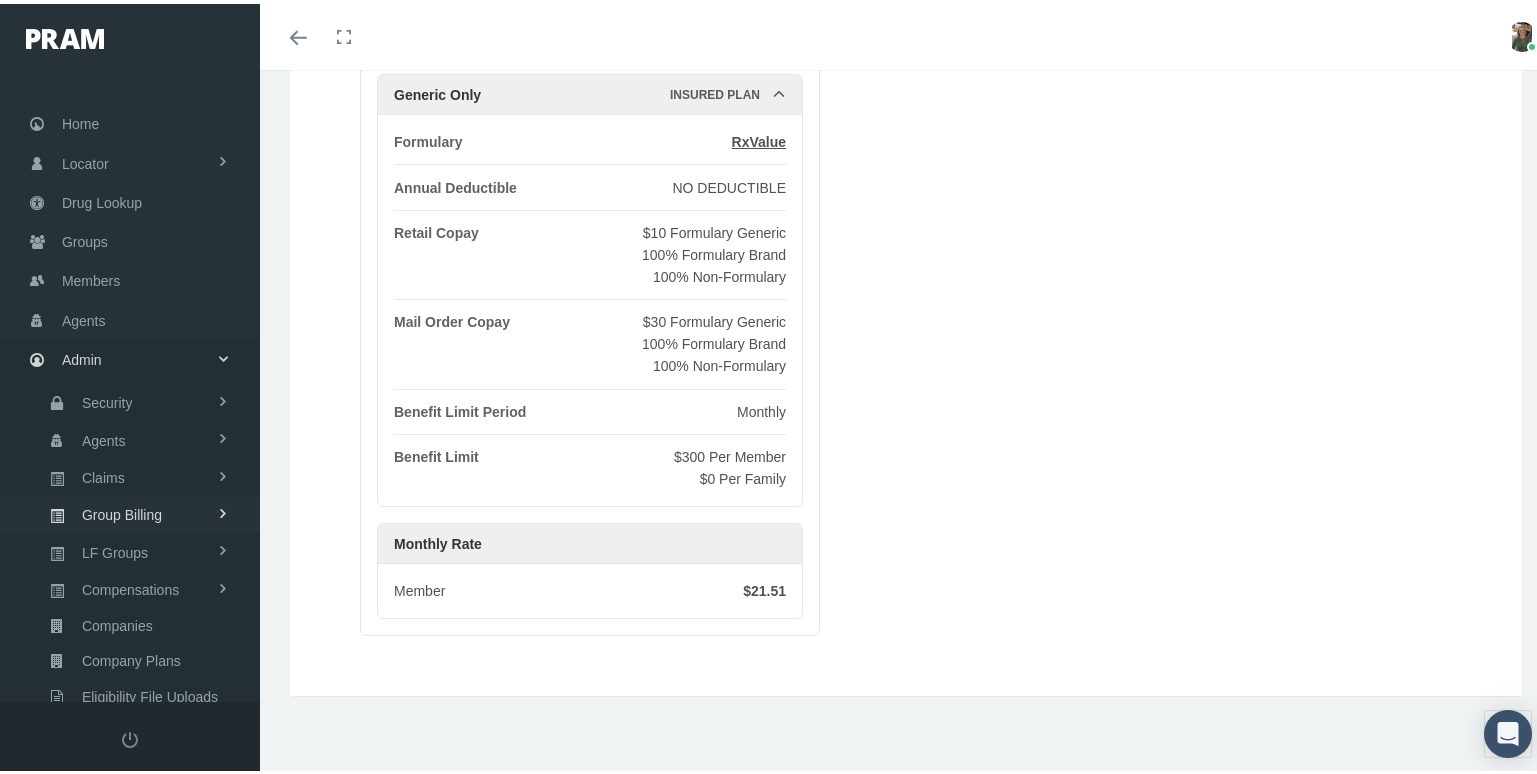 click on "Group Billing" at bounding box center [122, 511] 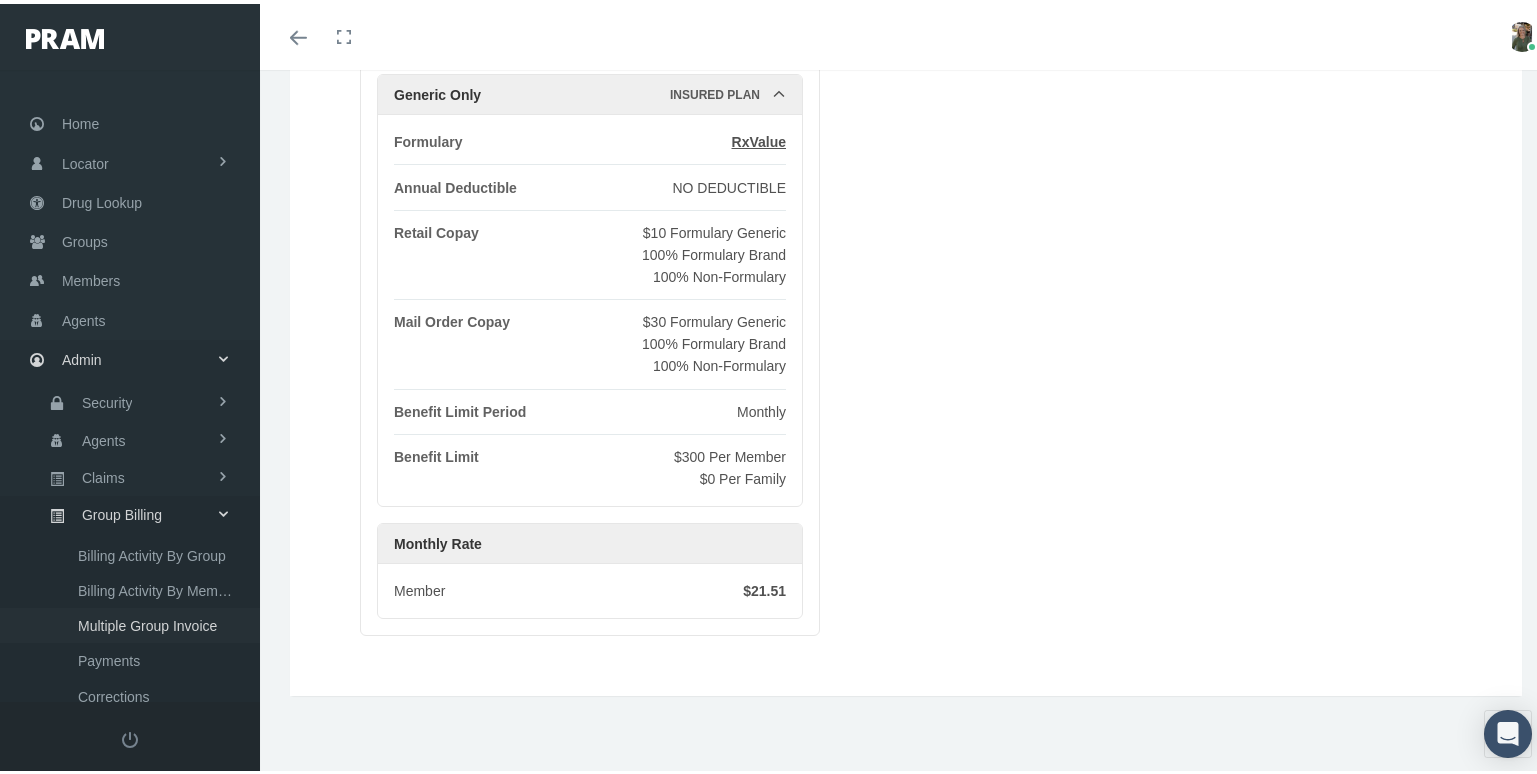 click on "Multiple Group Invoice" at bounding box center [147, 622] 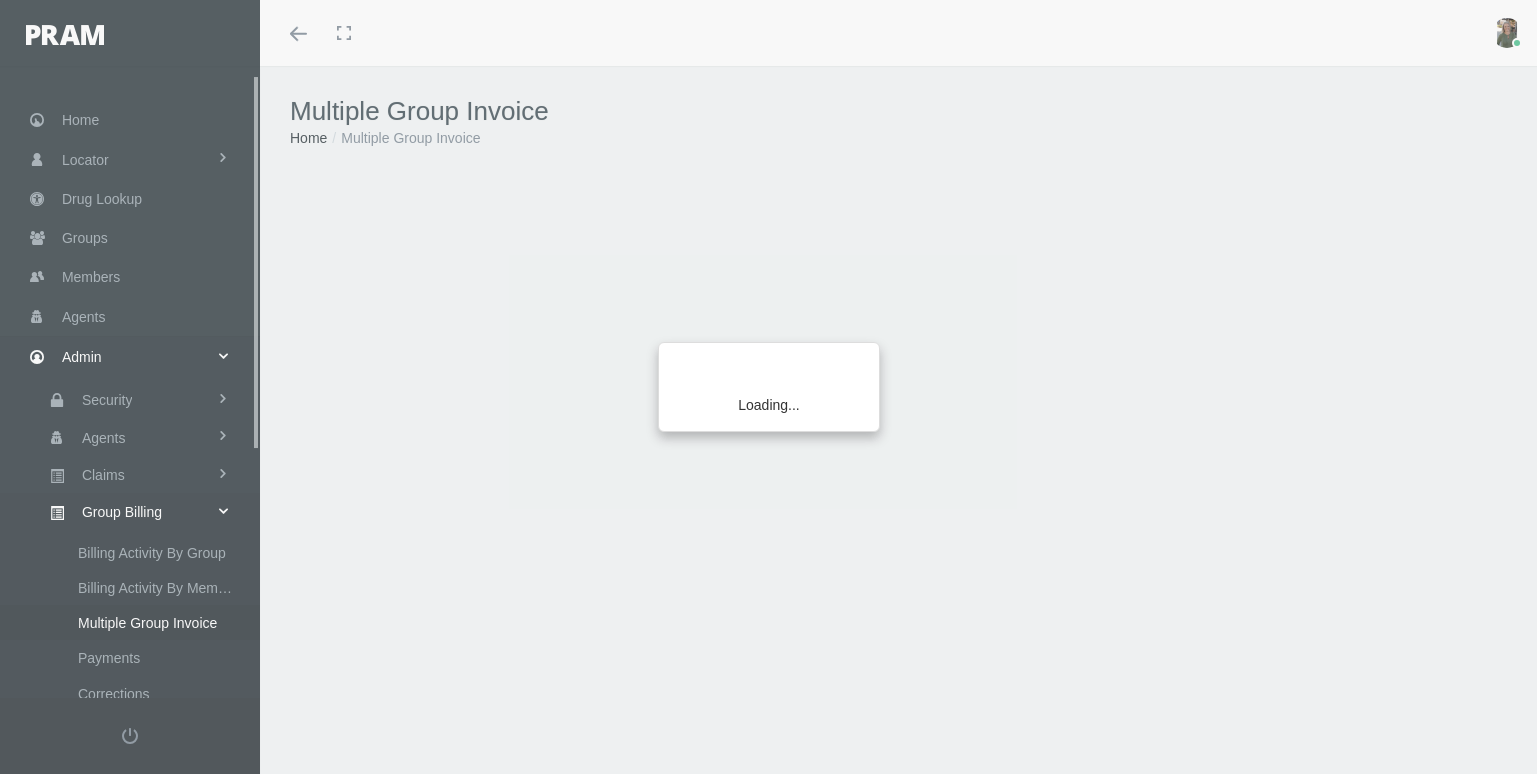 scroll, scrollTop: 0, scrollLeft: 0, axis: both 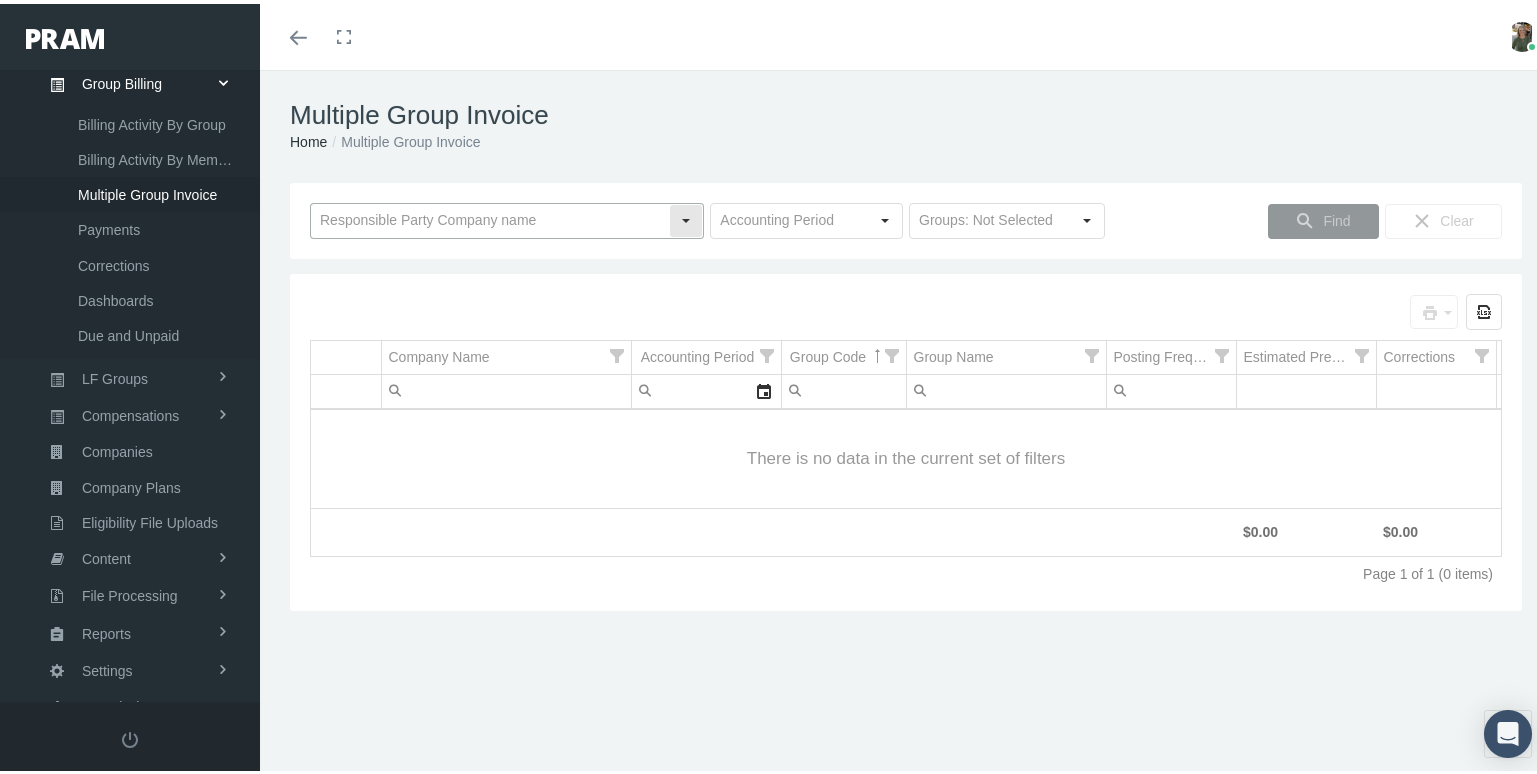click at bounding box center (490, 217) 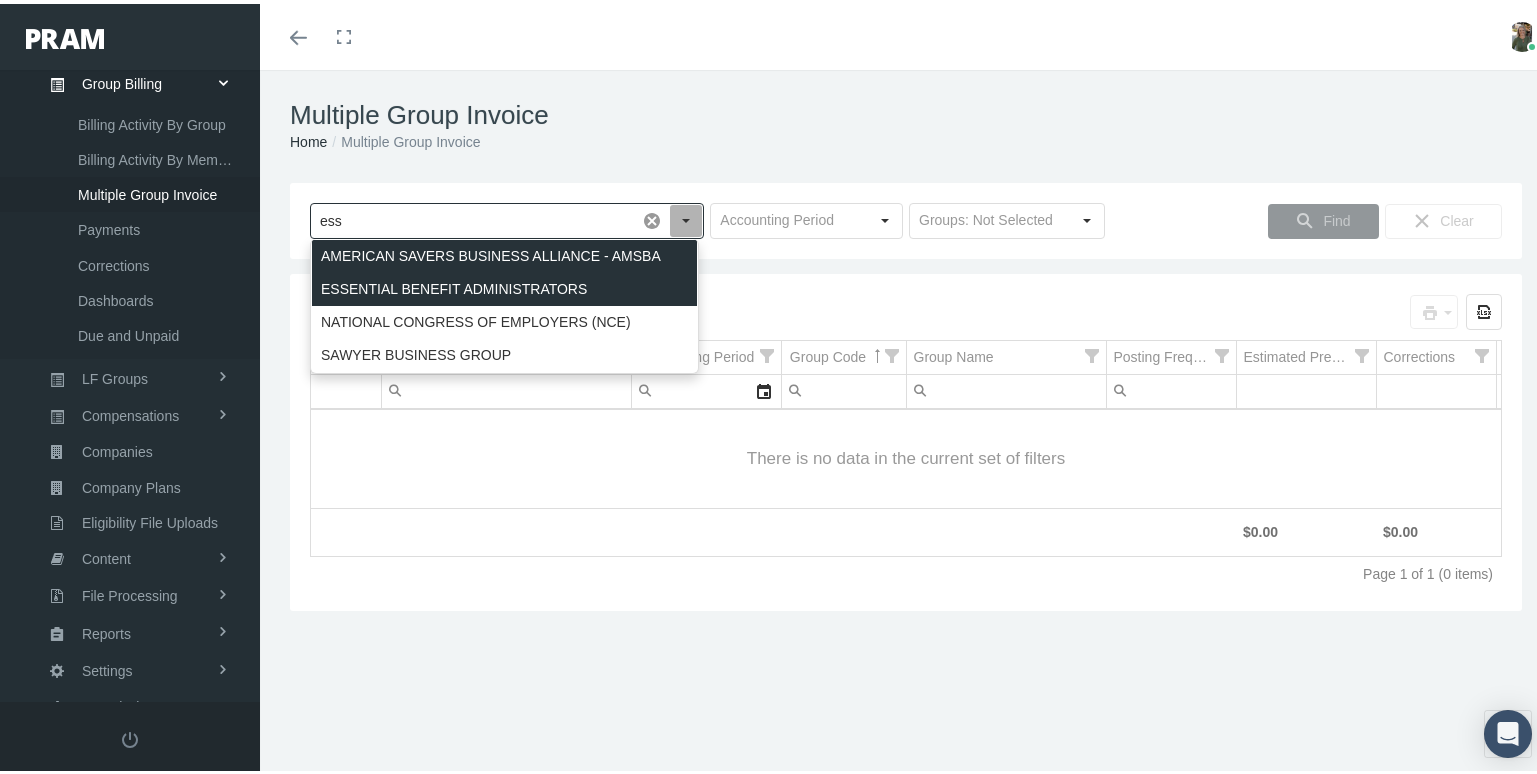 click on "ESSENTIAL BENEFIT ADMINISTRATORS" at bounding box center [504, 285] 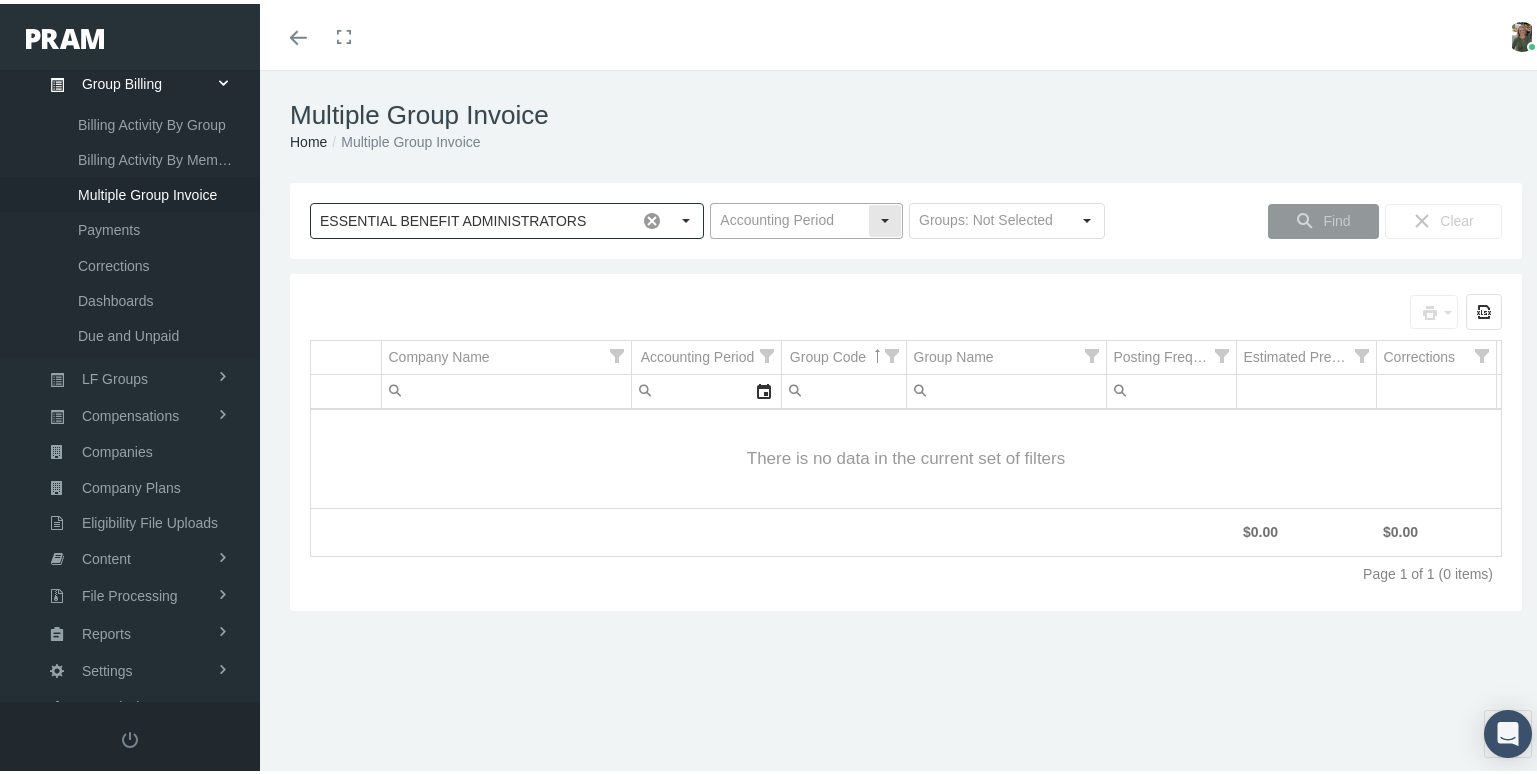 type on "ESSENTIAL BENEFIT ADMINISTRATORS" 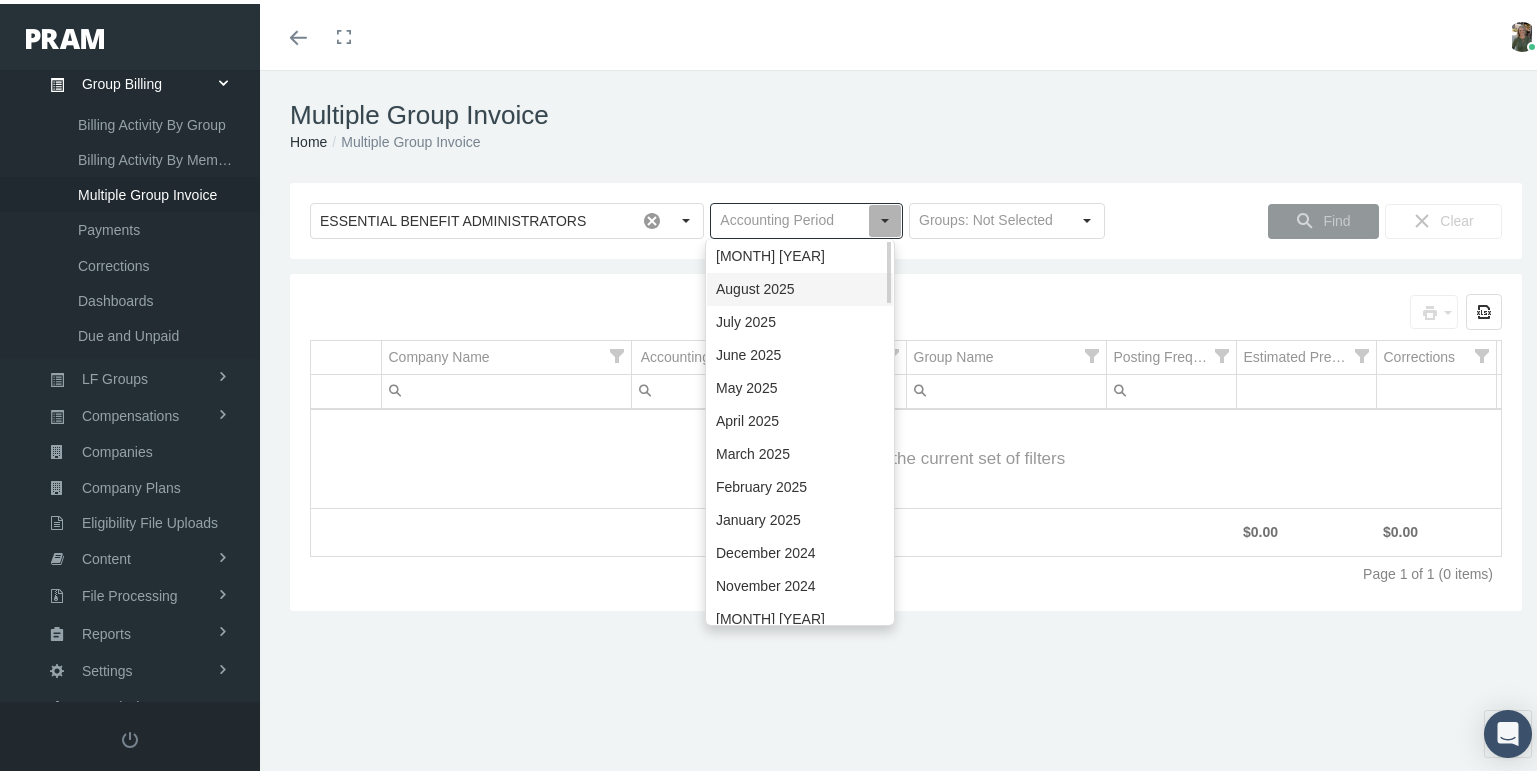 click on "August 2025" at bounding box center (800, 285) 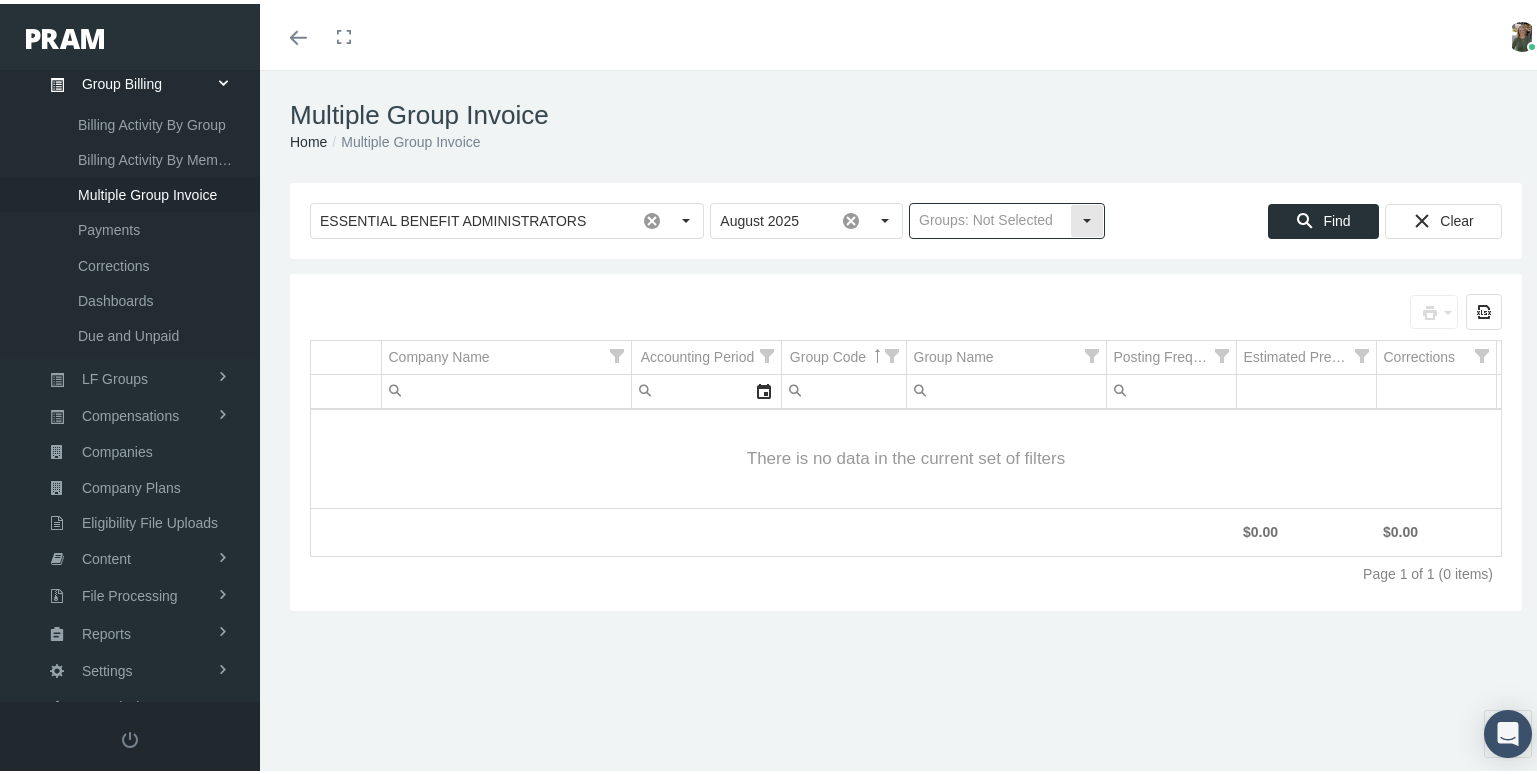 click at bounding box center [990, 217] 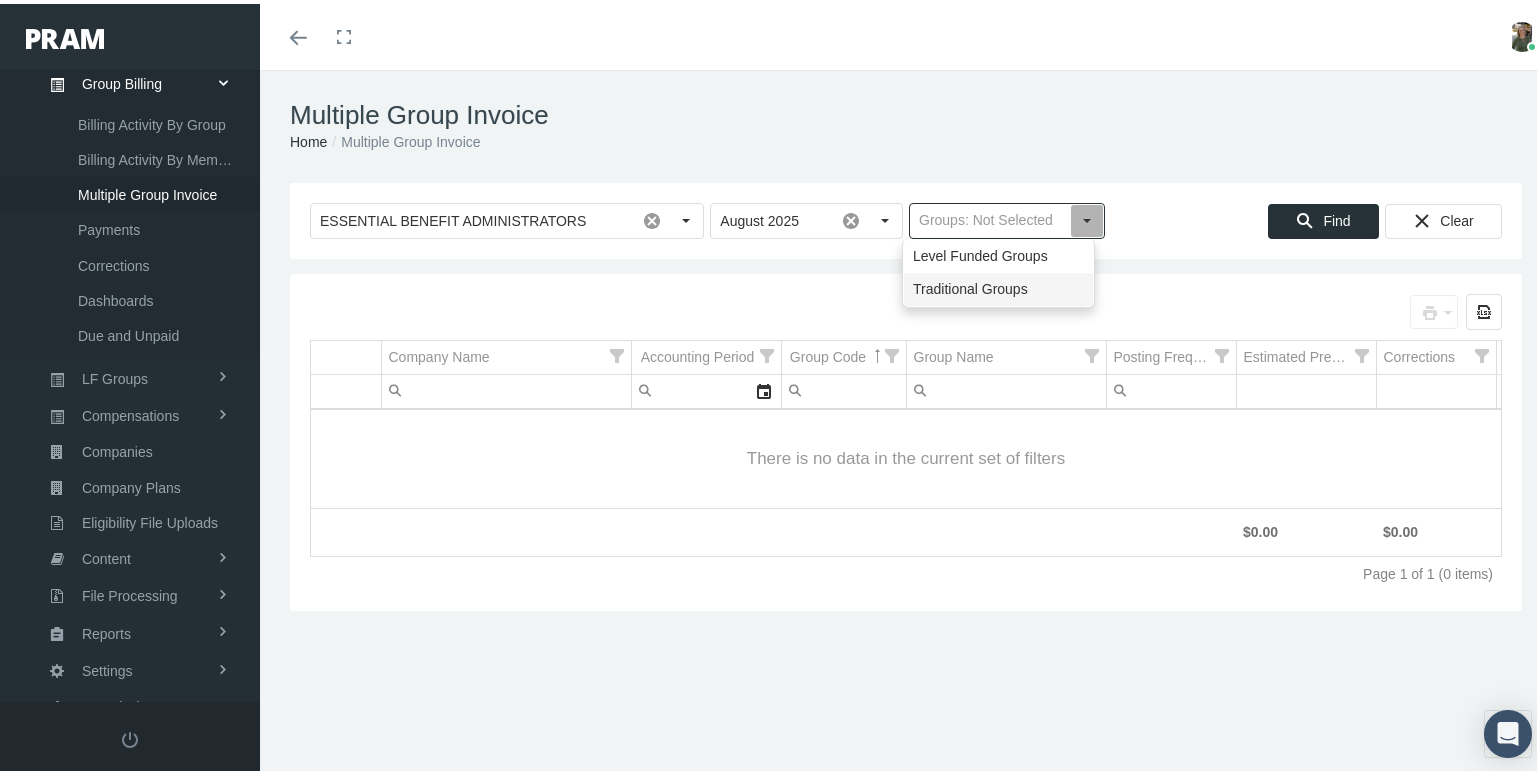 click on "Traditional Groups" at bounding box center [998, 285] 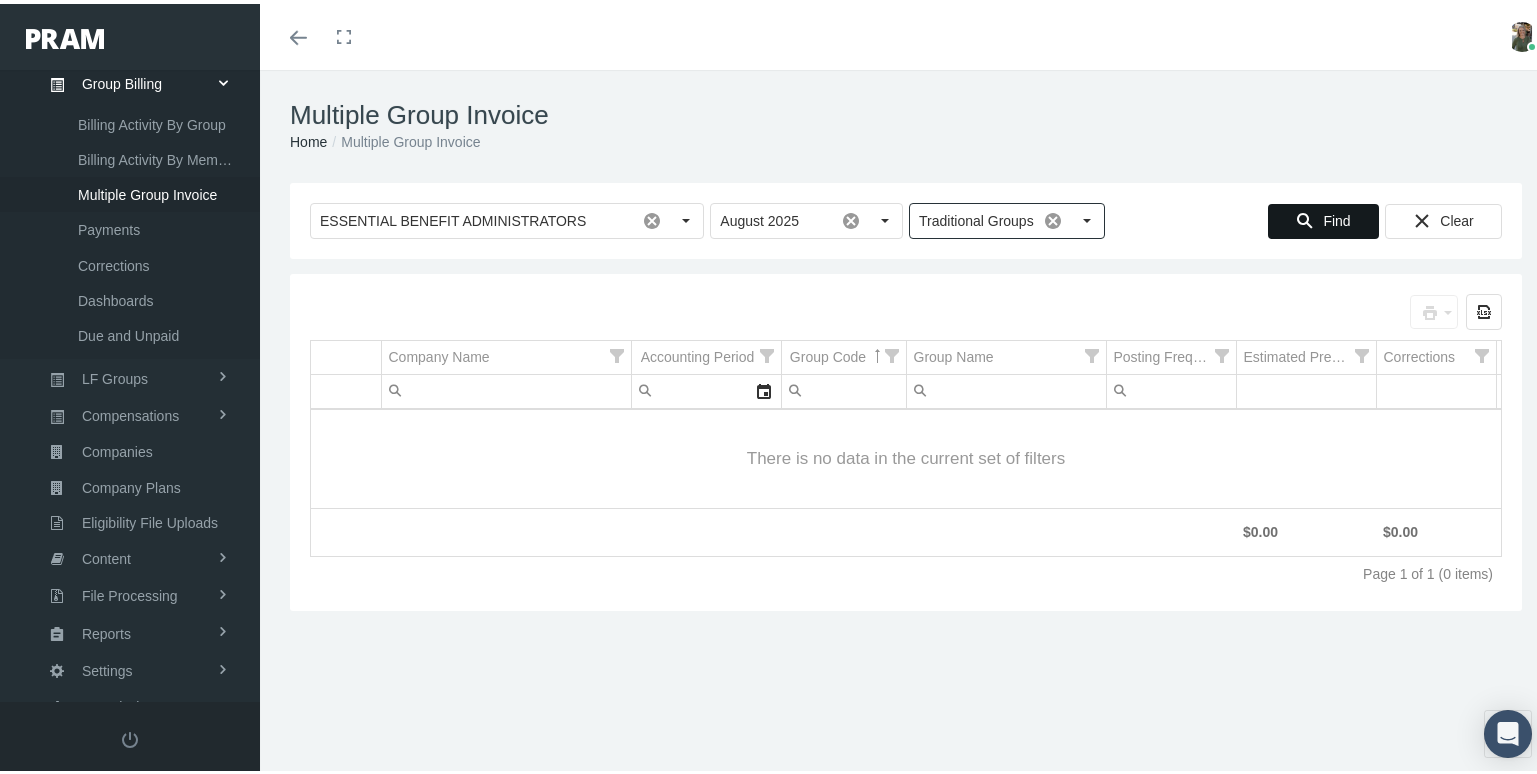 click on "Find" at bounding box center [1336, 217] 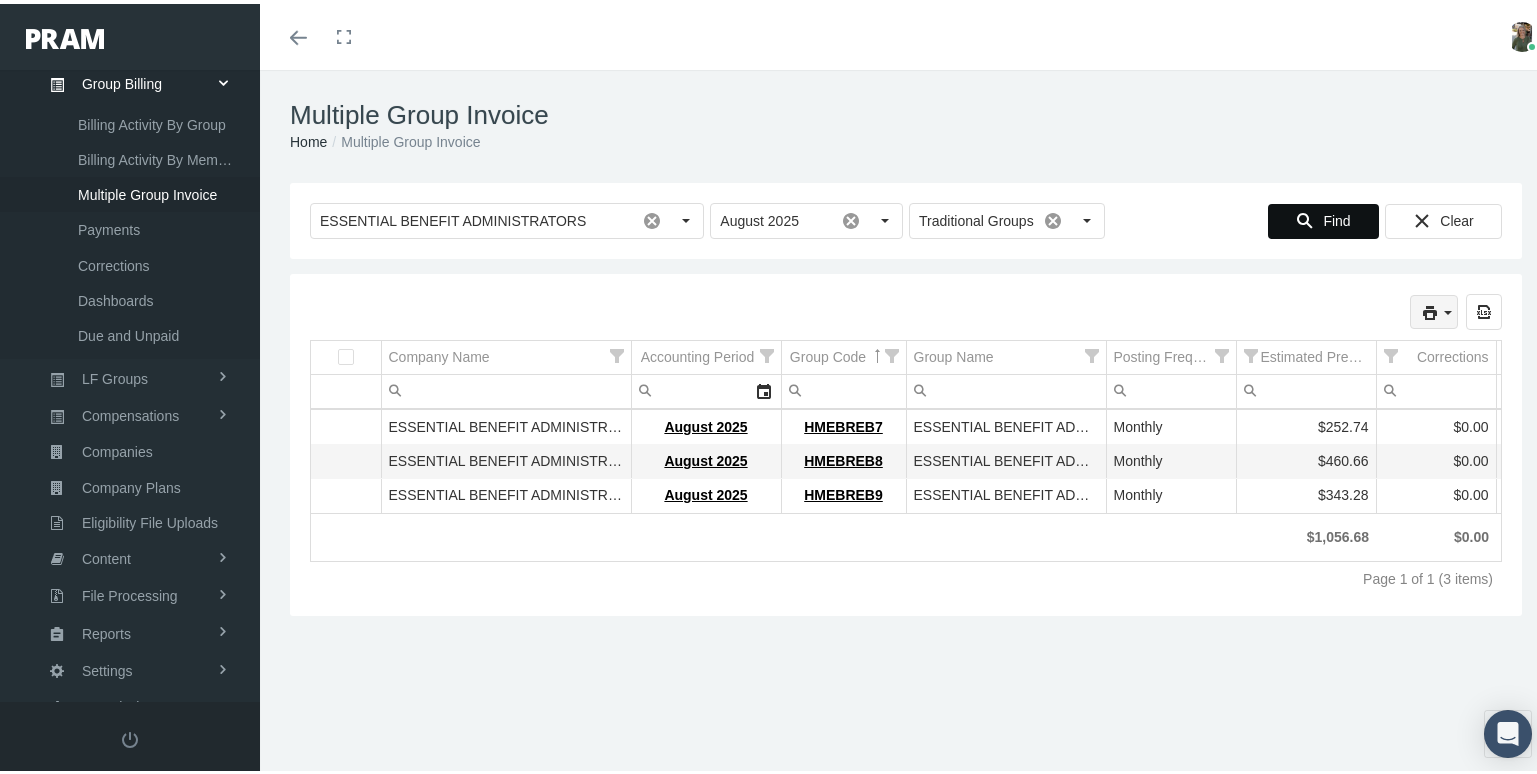 click 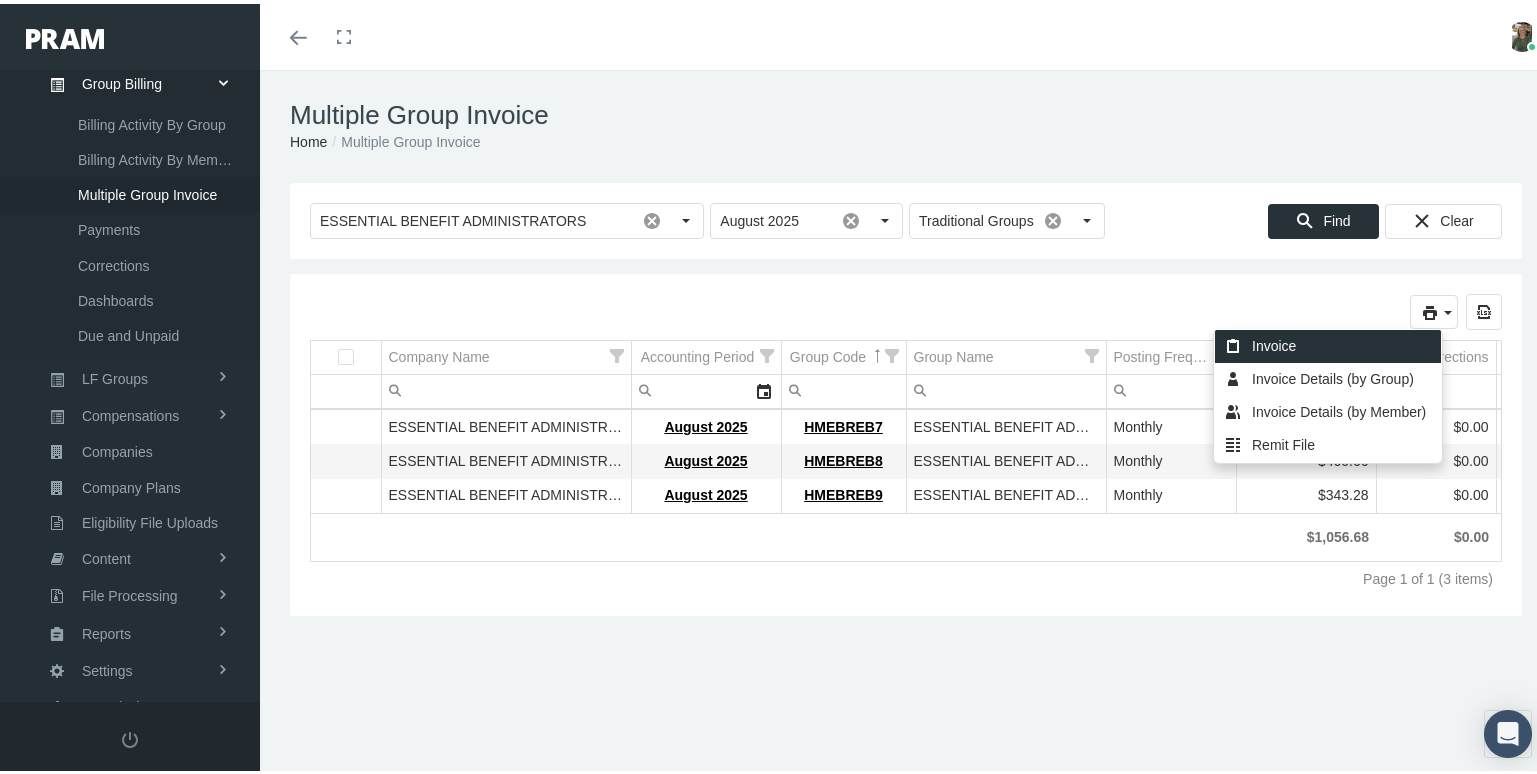 click on "Invoice" at bounding box center (1328, 342) 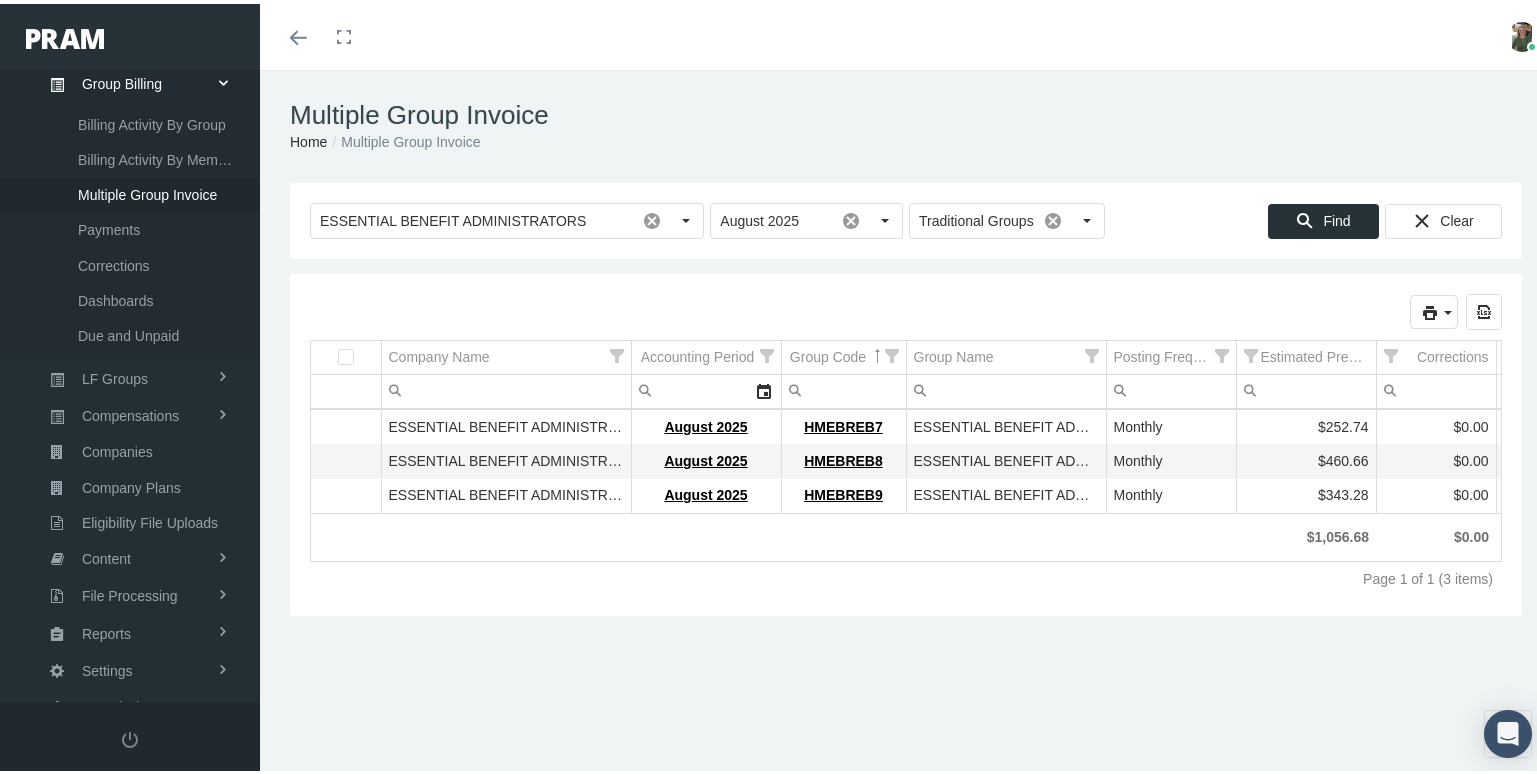 click on "Multiple Group Invoice
Home
Multiple Group Invoice
Loading... ESSENTIAL BENEFIT ADMINISTRATORS Pull down to refresh... Release to refresh... Refreshing... ADDINGTON ENTERPRISES INC ADMINISTRATIVE CONCEPTS INC (ACI) ADROIT HEALTH GROUP, LLC AFFILIATED WORKERS ASSOCIATION ALLSTATE BENEFITS - GROUP HEALTH AMERICA SAVE ON MEDS LLC AMERICA’S BUS BENE ASSOC, ABBA AMERICAN BENEFITS ASSOCIATION, INC. AMERICAN DENTAL MANAGEMENT, P.C. AMERICAN SAVERS BUSINESS ALLIANCE - AMSBA AMERICAN WORKER ALLIANCE (NEO) ANTHONY MARANO COMPANY BENEFIT MARKETING ALLIES (NETWELL) BSI (BENEFIT SOURCE INC) CALVARY BAPTIST CHURCH OF SAN FRANCISCO CANTICLE, INC DBA QDOBA MEXICAN EATS CARE ADVOCATES, LLC DBA BENALIGN CARECORE HEALTH LLC CDF CELEBRATION DBA CREATION KIDS VILLAGE CHRISTIAN CARE MINISTRY INC-BG CHRISTIAN CARE MINISTRY INC-GO CHRISTIAN INTERNATIONAL NETWORK OF MINISTRIES COMMODORE INC" at bounding box center [906, 431] 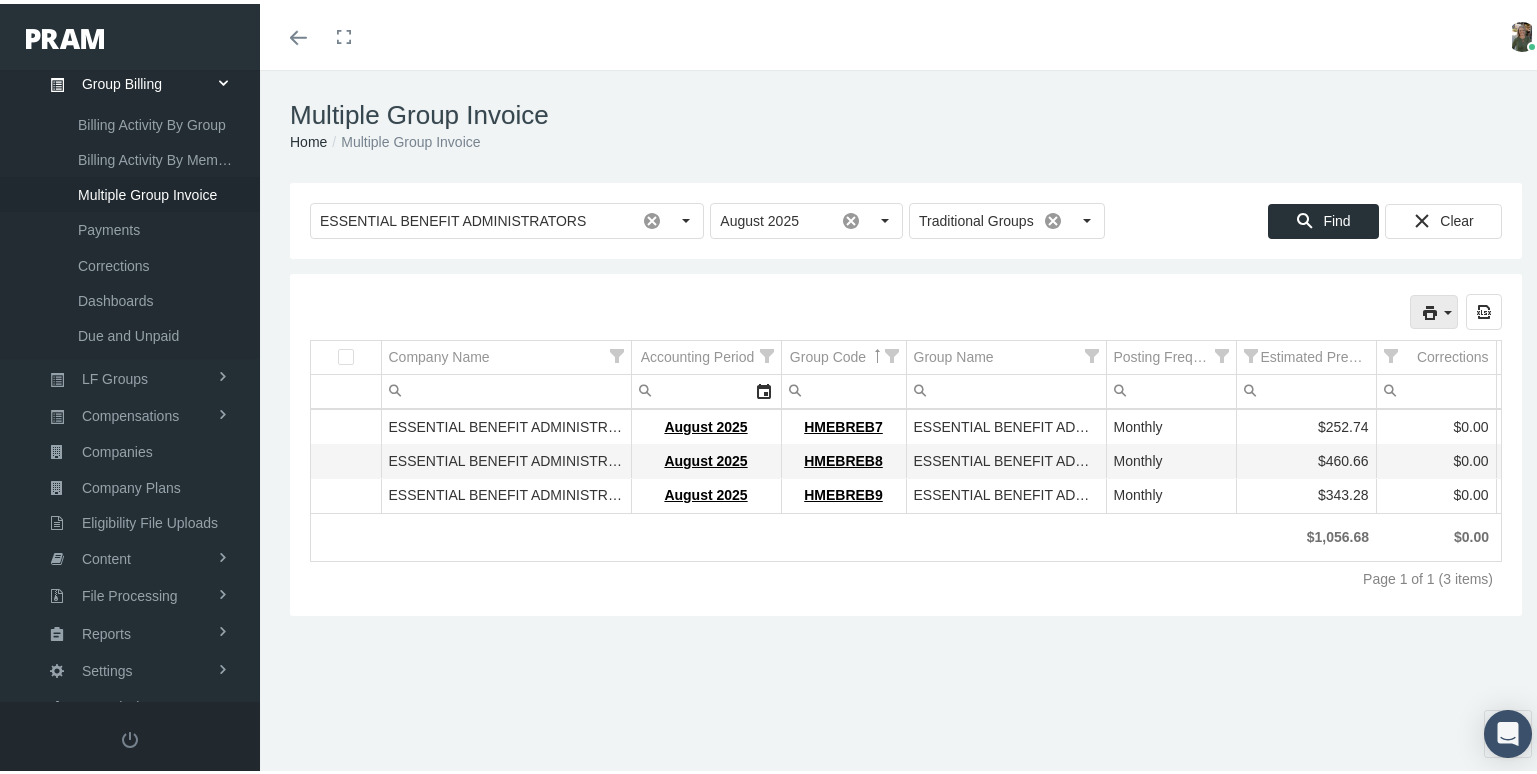 click 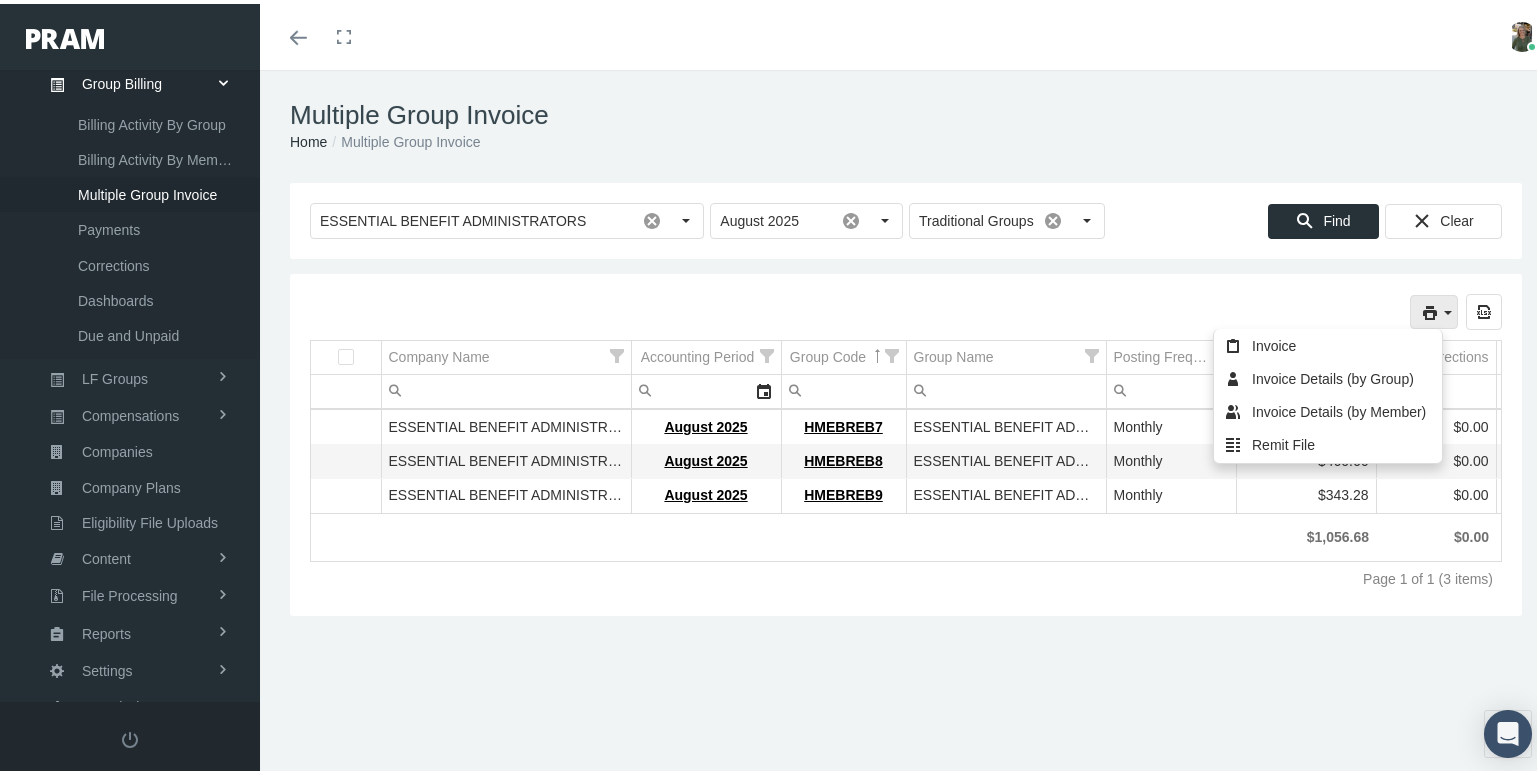 click 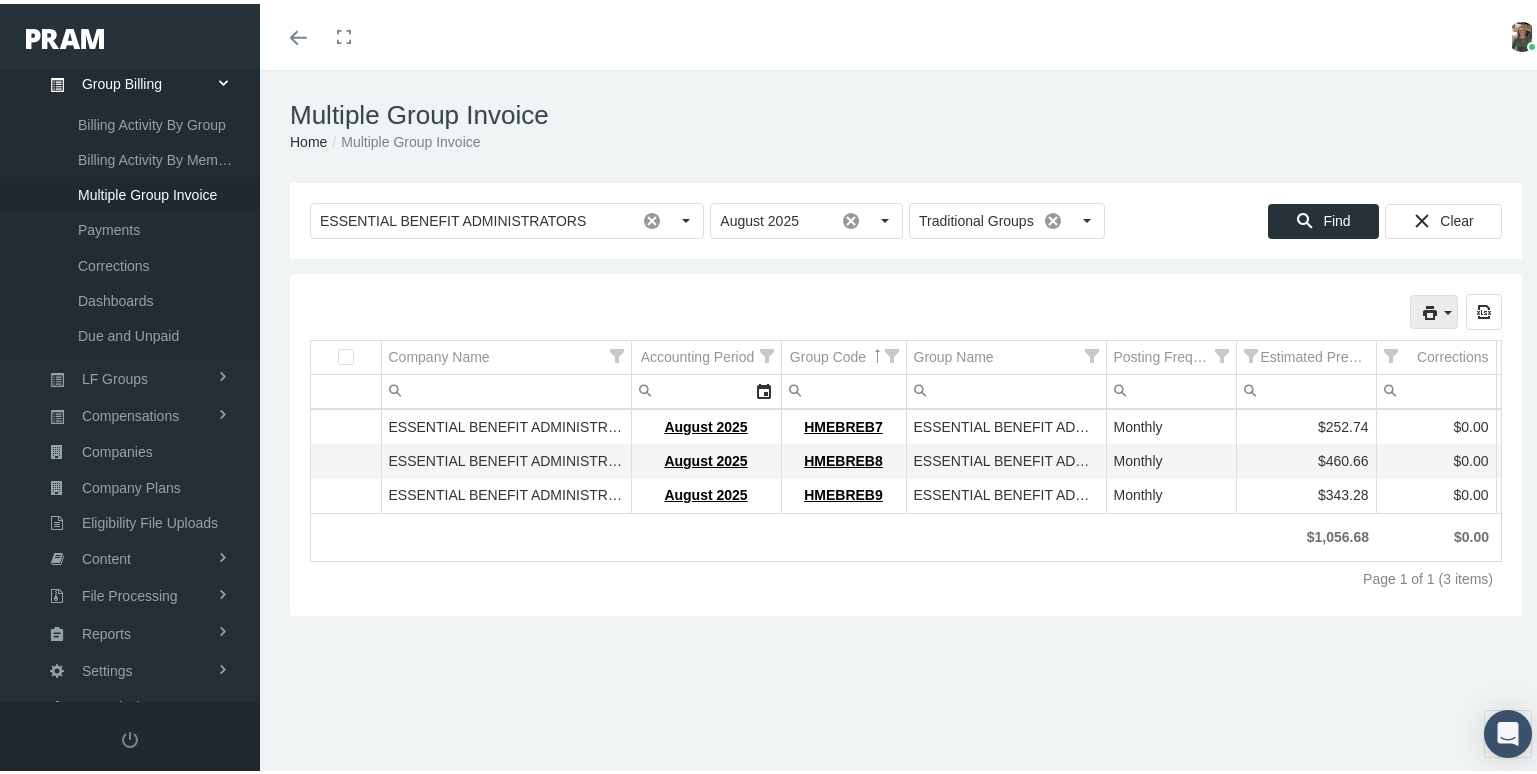 click 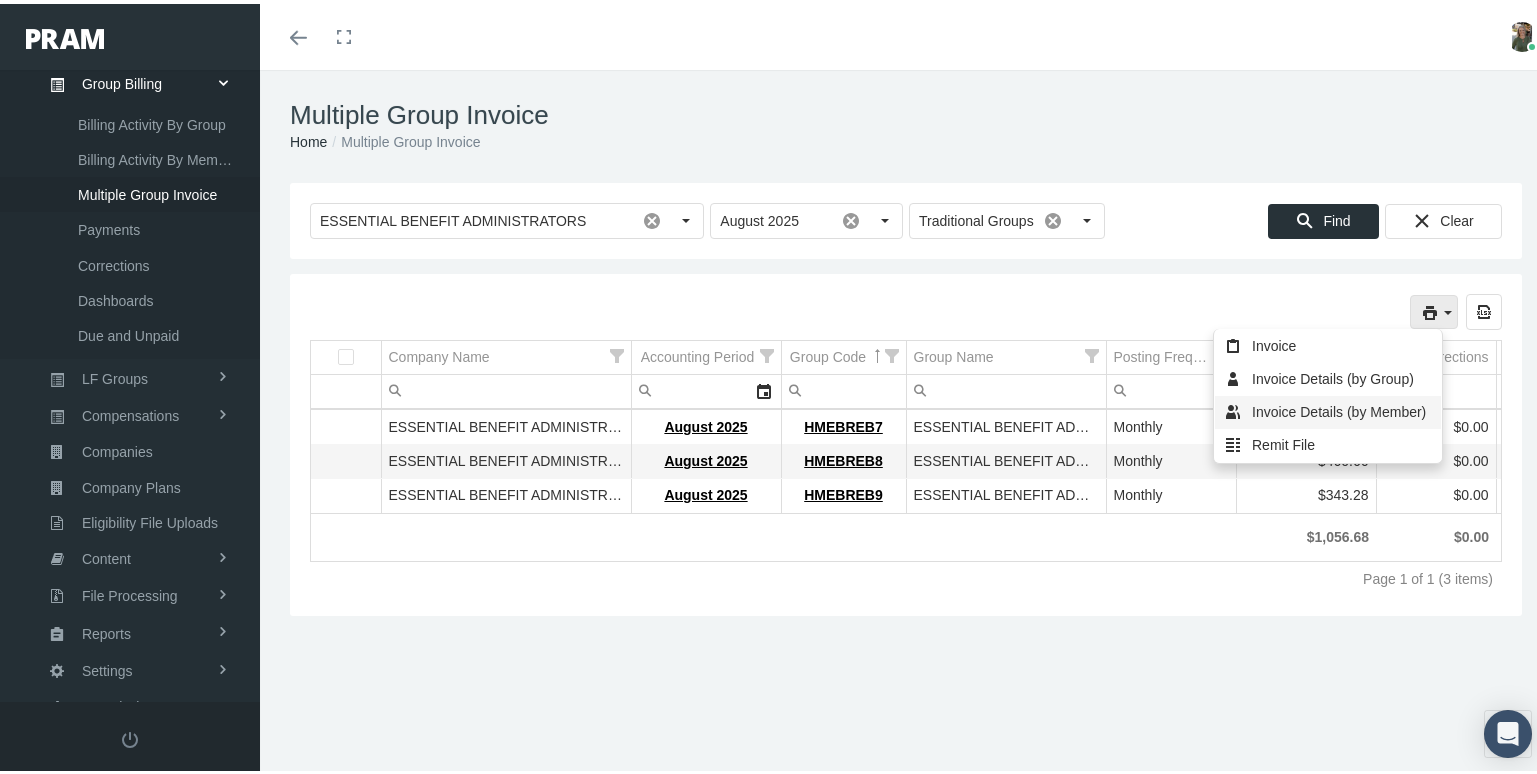 click on "Invoice Details (by Member)" at bounding box center [1328, 408] 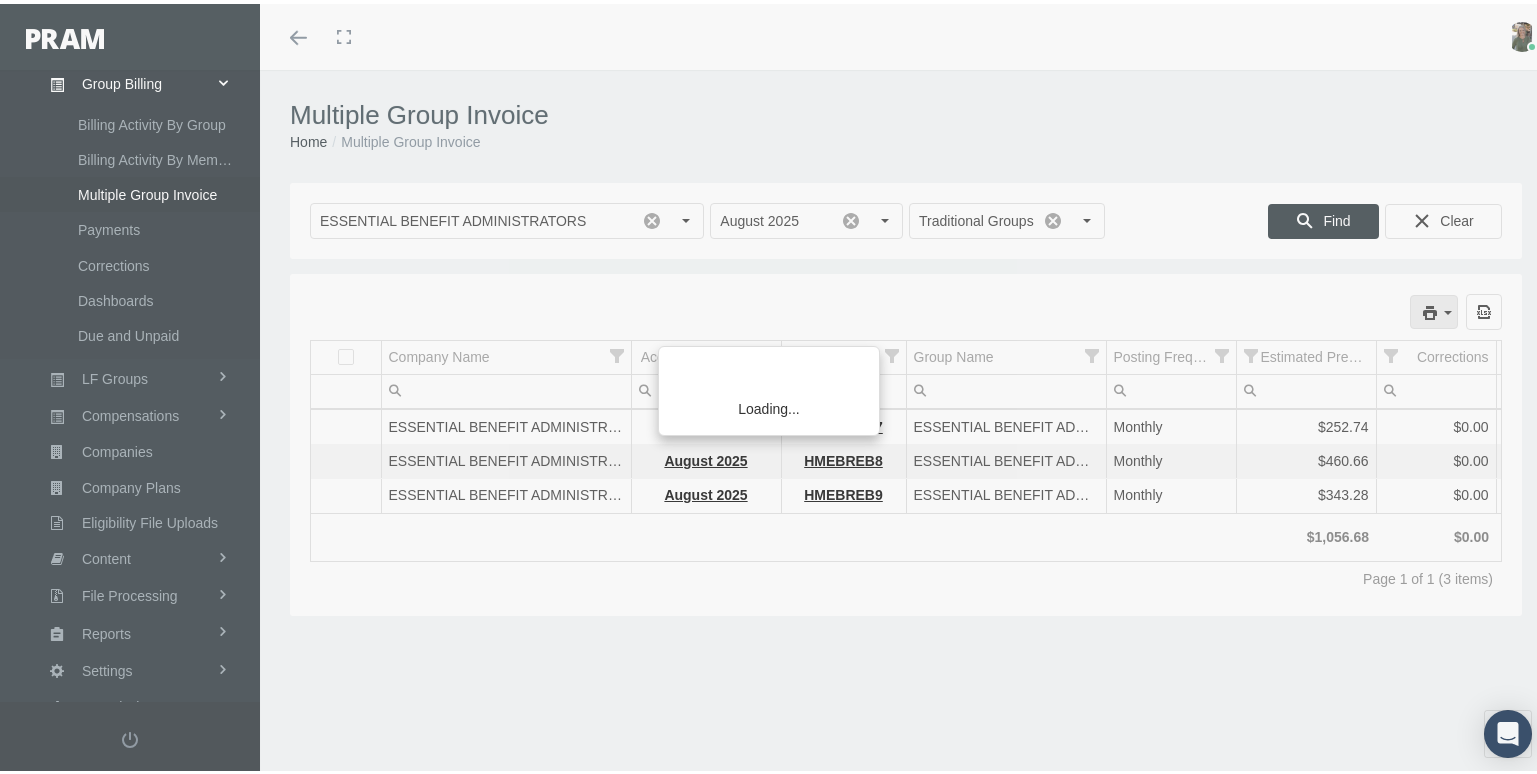 click on "Loading..." at bounding box center [768, 387] 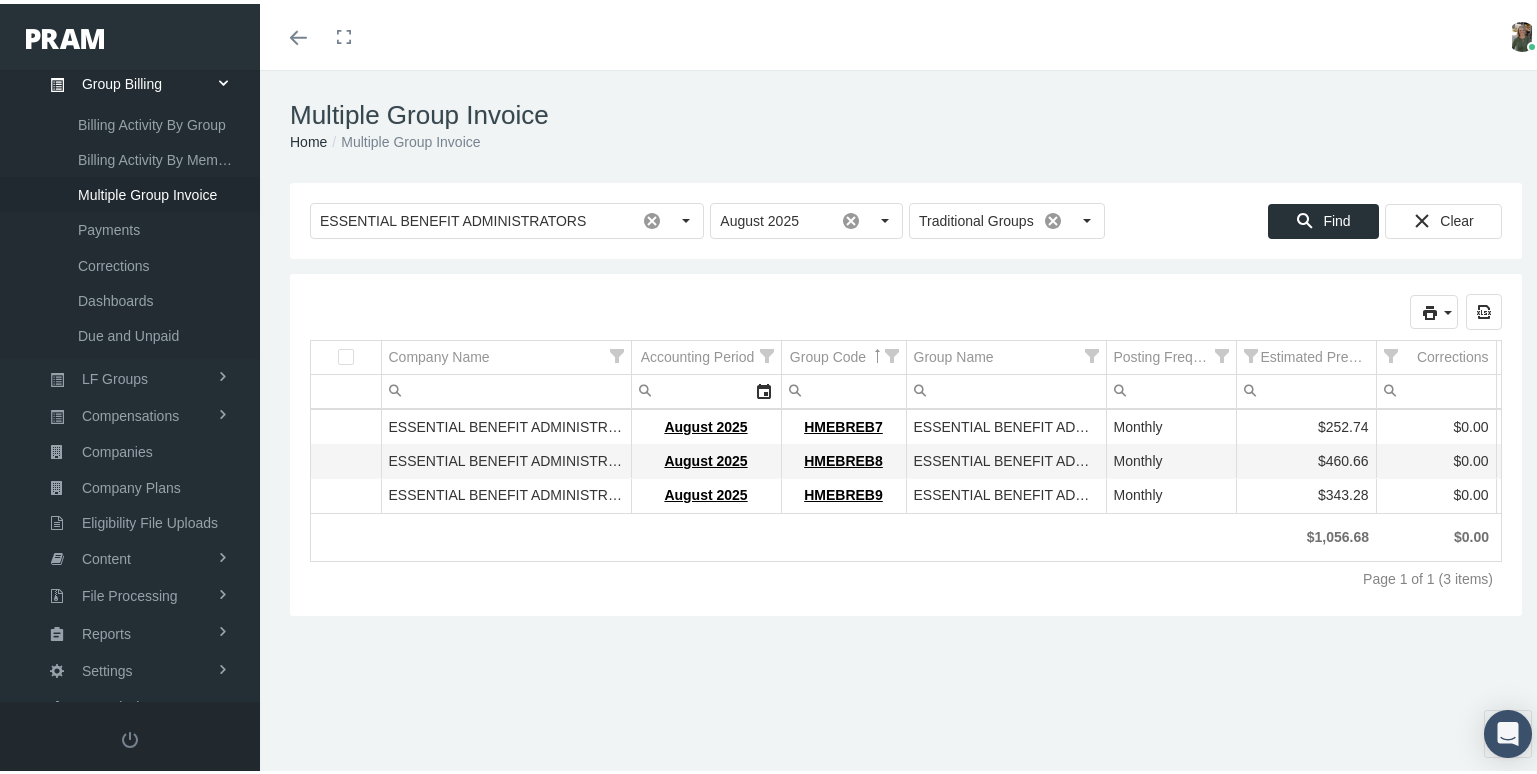 click at bounding box center (1006, 533) 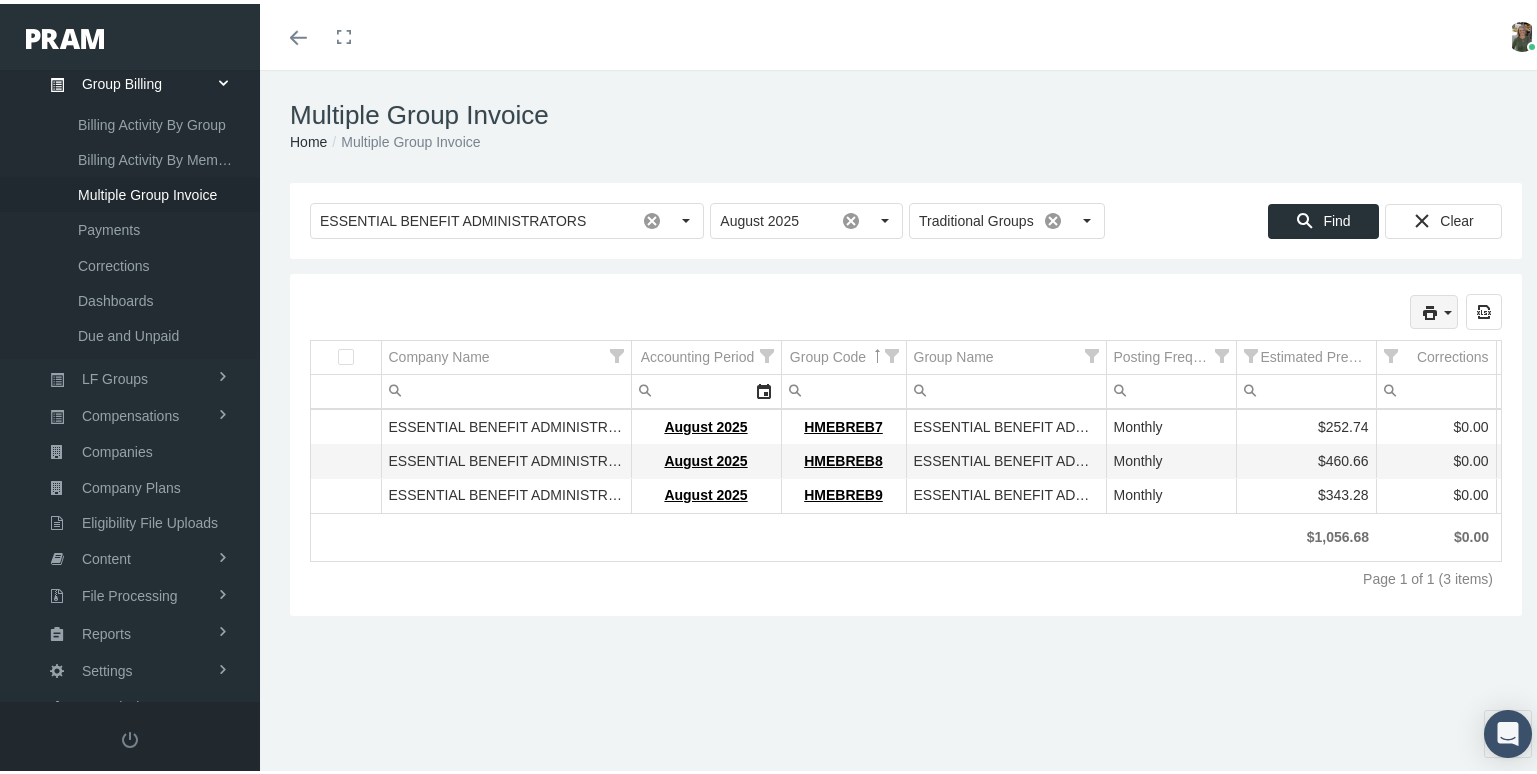 click at bounding box center (1434, 308) 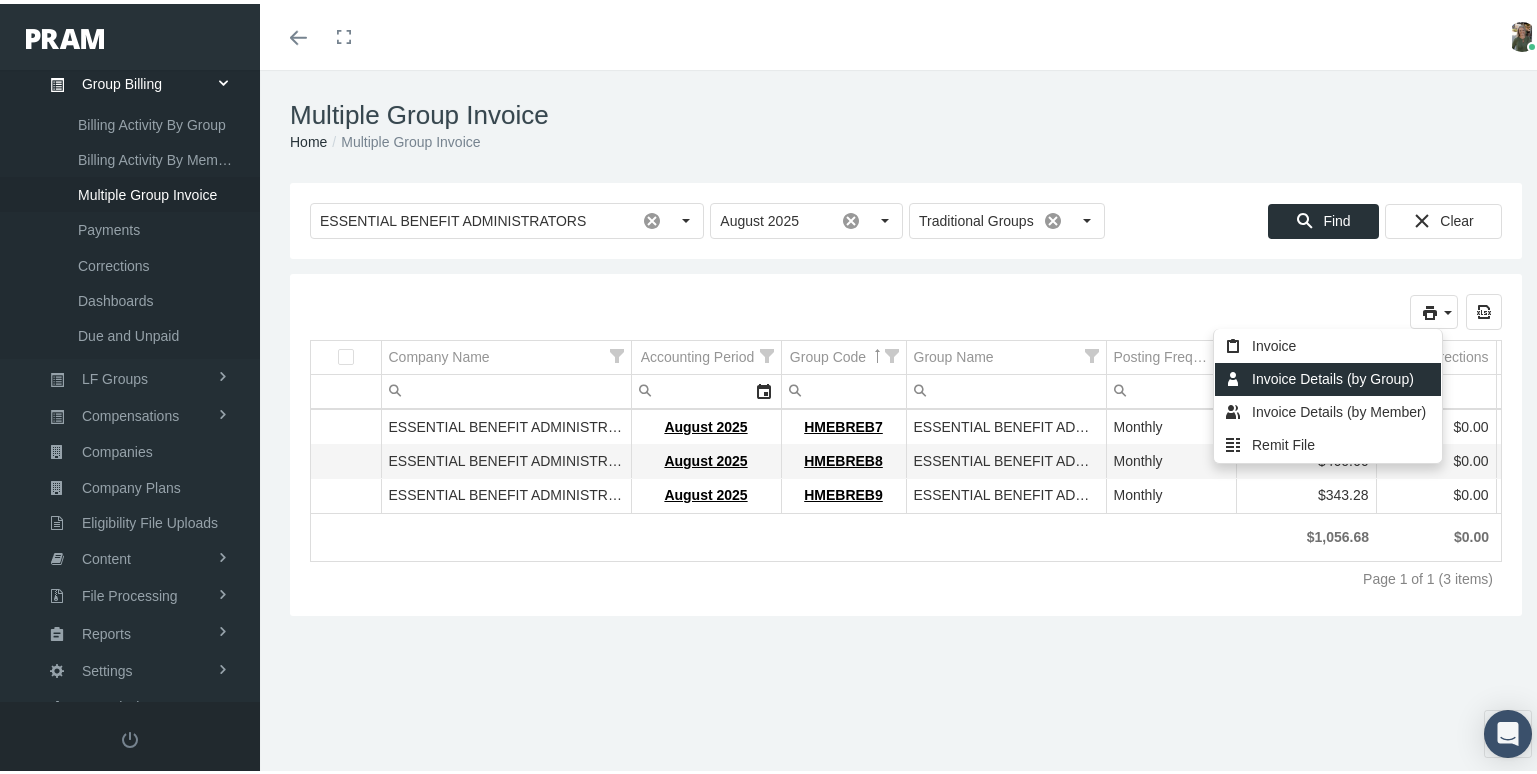 click on "Invoice Details (by Group)" at bounding box center [1328, 375] 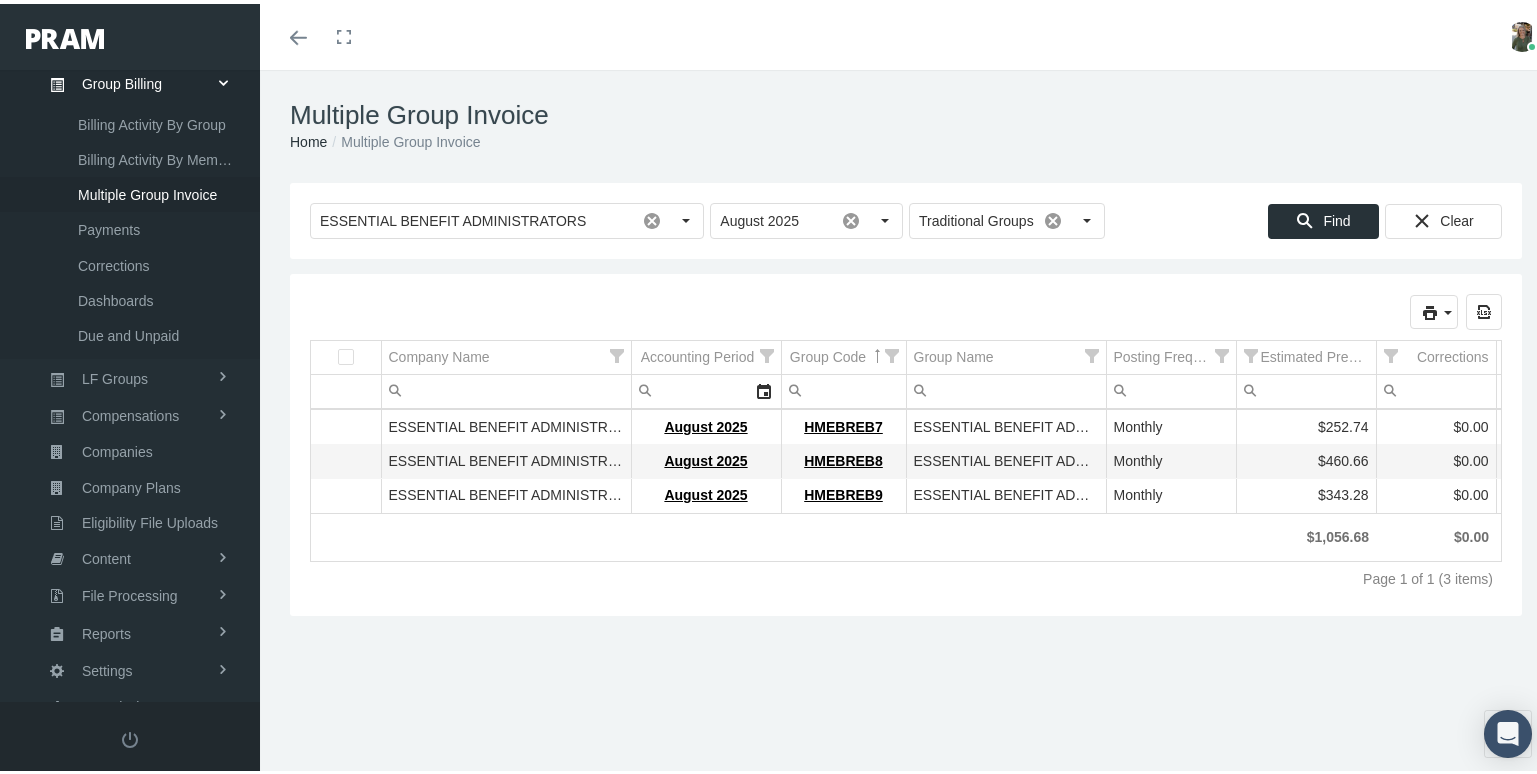 drag, startPoint x: 938, startPoint y: 84, endPoint x: 1020, endPoint y: 274, distance: 206.9396 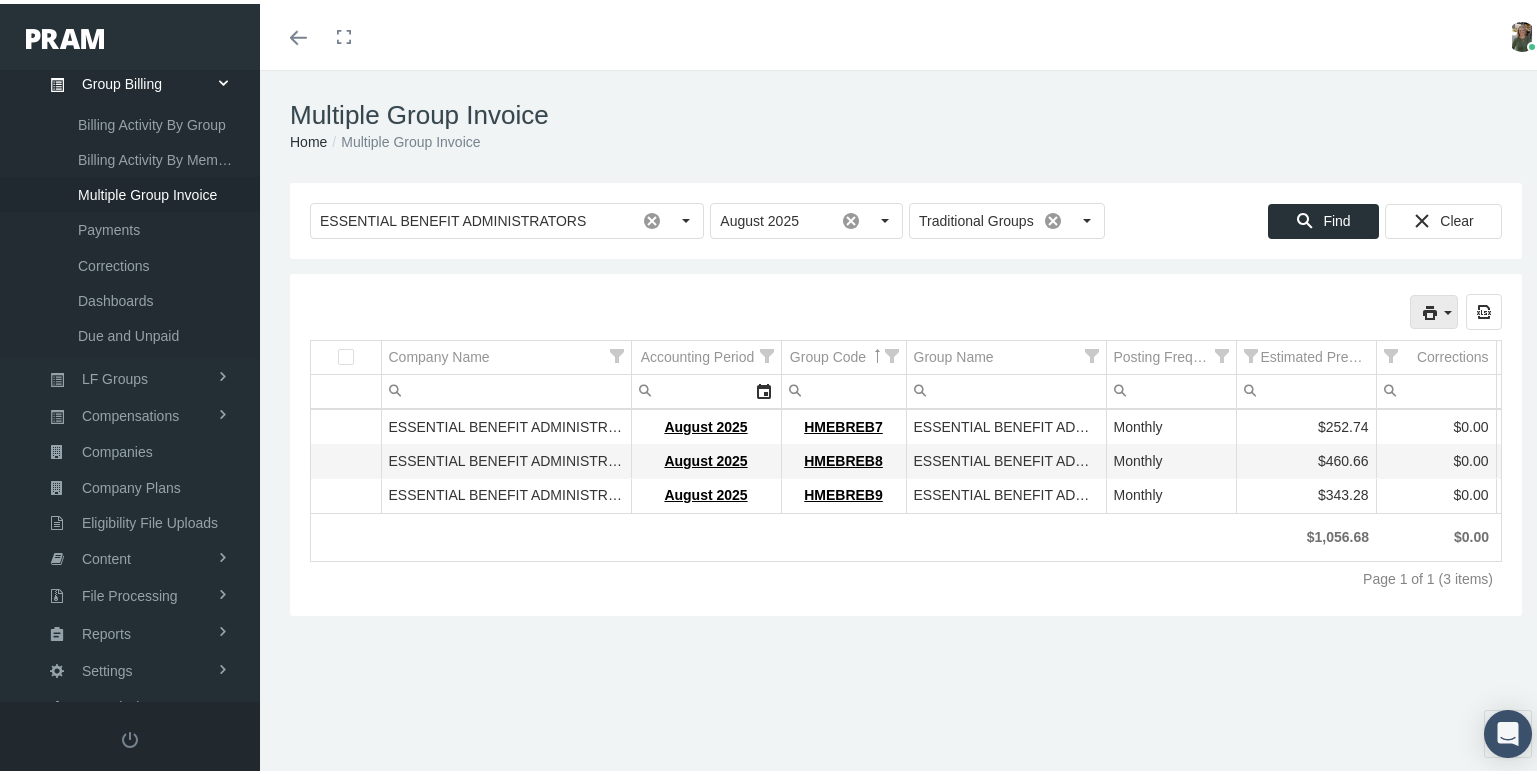 click at bounding box center [1434, 308] 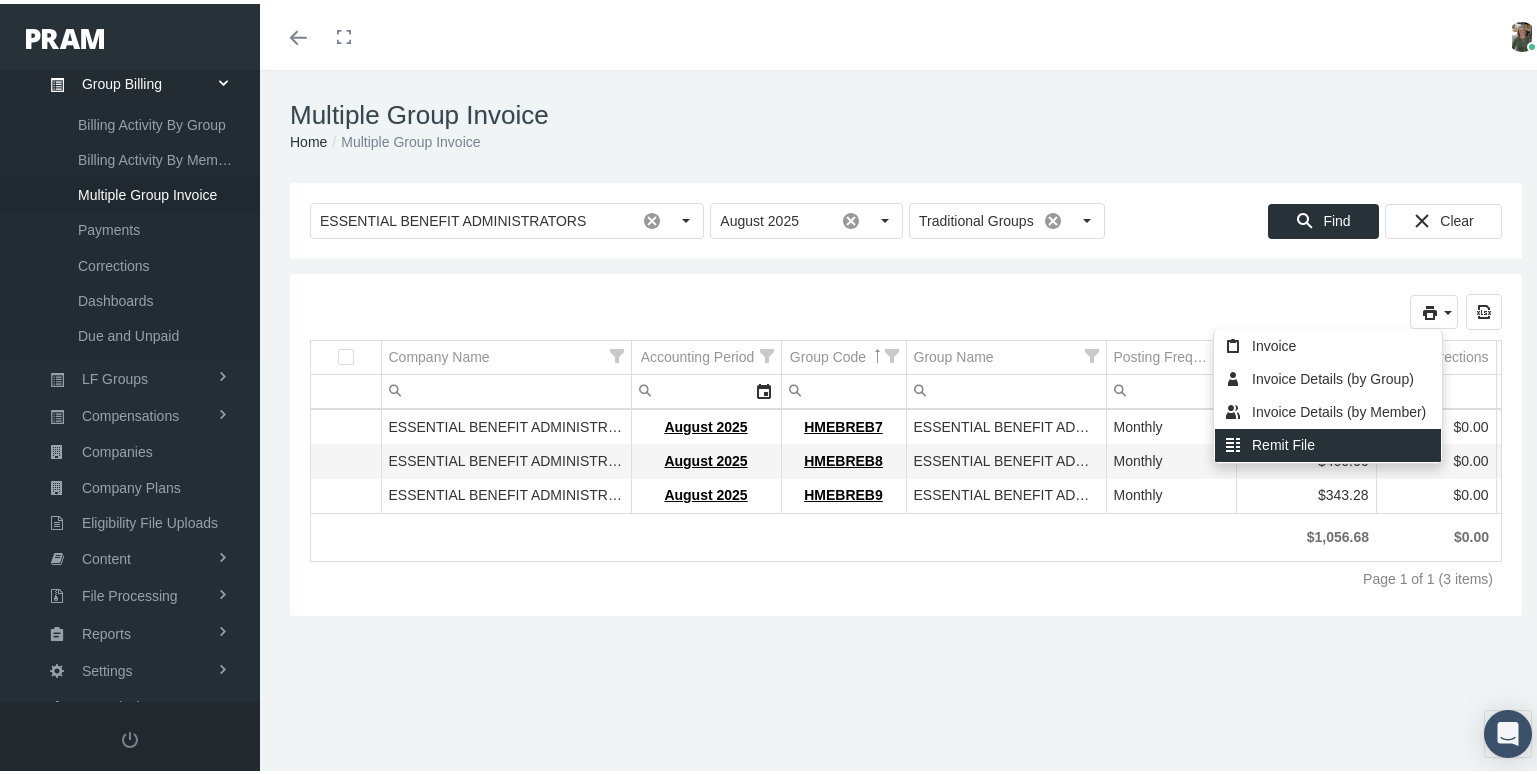 click on "Remit File" at bounding box center (1328, 441) 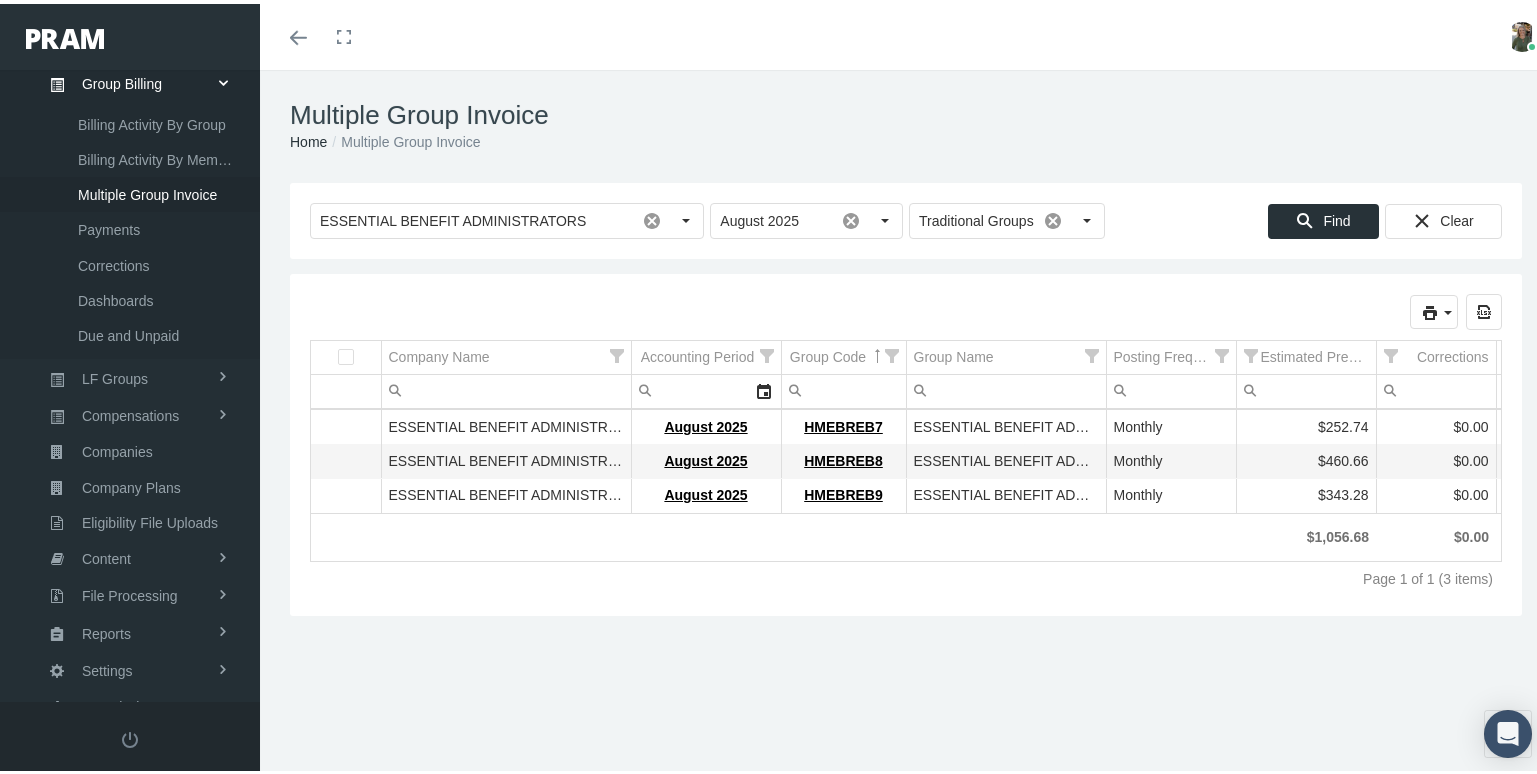 click on "Selected groups for printing: 0  Pull down to refresh... Release to refresh... Refreshing... Invoice Invoice Details (by Group) Invoice Details (by Member) Remit File Loading... Export all data to Excel Company Name Accounting Period Group Code Group Name Posting Frequency Estimated Premium Due Corrections Paid Remaining Balance   Equals Does not equal Less than Greater than Less than or equal to Greater than or equal to Between Reset Equals Does not equal Less than Greater than Less than or equal to Greater than or equal to Between Reset ESSENTIAL BENEFIT ADMINISTRATORS [MONTH] [YEAR] HMEBREB7 ESSENTIAL BENEFIT ADMINISTRATORS --- BW1 Monthly  $252.74   $0.00   $0.00   $252.74  ESSENTIAL BENEFIT ADMINISTRATORS [MONTH] [YEAR] HMEBREB8 ESSENTIAL BENEFIT ADMINISTRATORS --- BW2 Monthly  $460.66   $0.00   $0.00   $460.66  ESSENTIAL BENEFIT ADMINISTRATORS [MONTH] [YEAR] HMEBREB9 ESSENTIAL BENEFIT ADMINISTRATORS --- BW3 Monthly  $343.28   $0.00   $0.00   $343.28  There is no data in the current set of filters $1,056.68" at bounding box center (906, 441) 